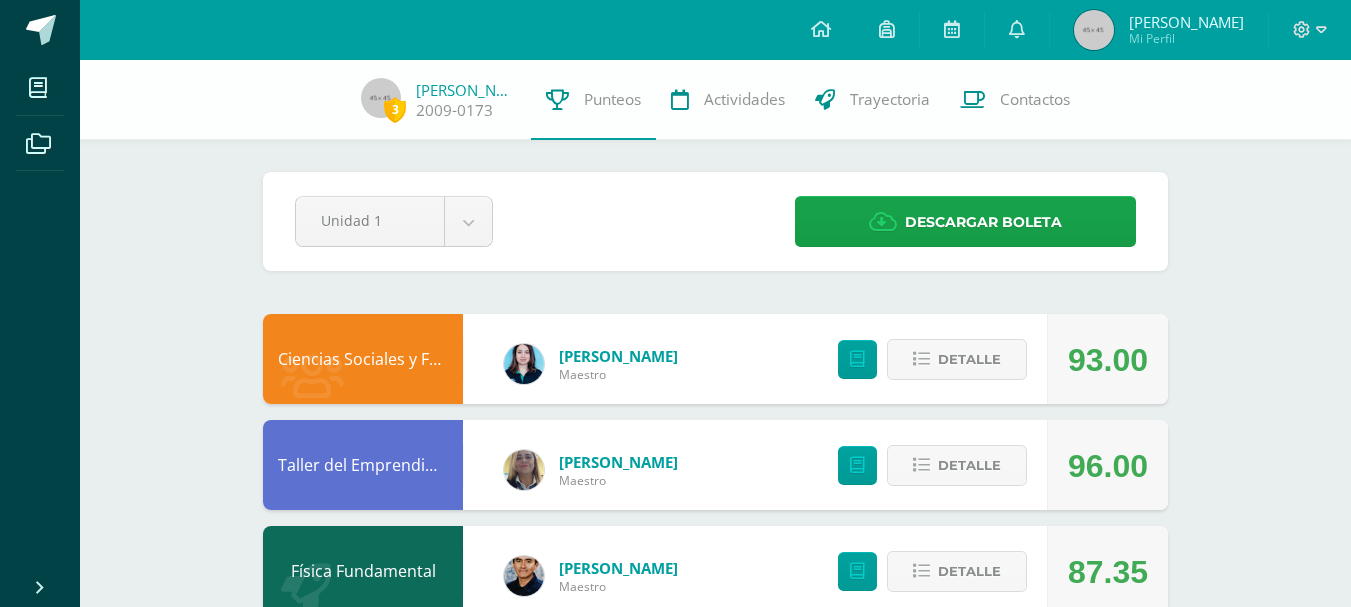 scroll, scrollTop: 0, scrollLeft: 0, axis: both 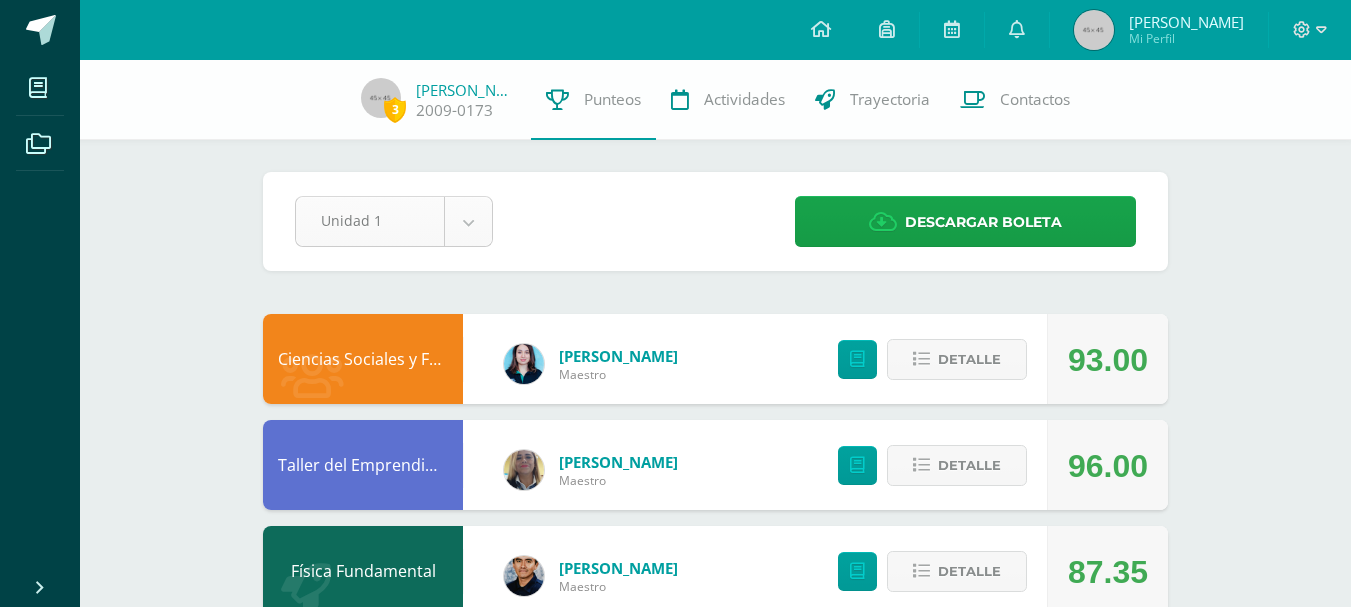 click on "Mis cursos Archivos Cerrar panel
Álgebra
Tercero
Secundaria
"B"
Ciencias Naturales y Lab
Tercero
Secundaria
"B"
Ciencias Sociales y Formación Ciudadana
Tercero
Secundaria
"B"
Educación Física
Tercero
Secundaria
"B"
Expresión Artística
Tercero
Secundaria
"B"
Social Skills" at bounding box center [675, 964] 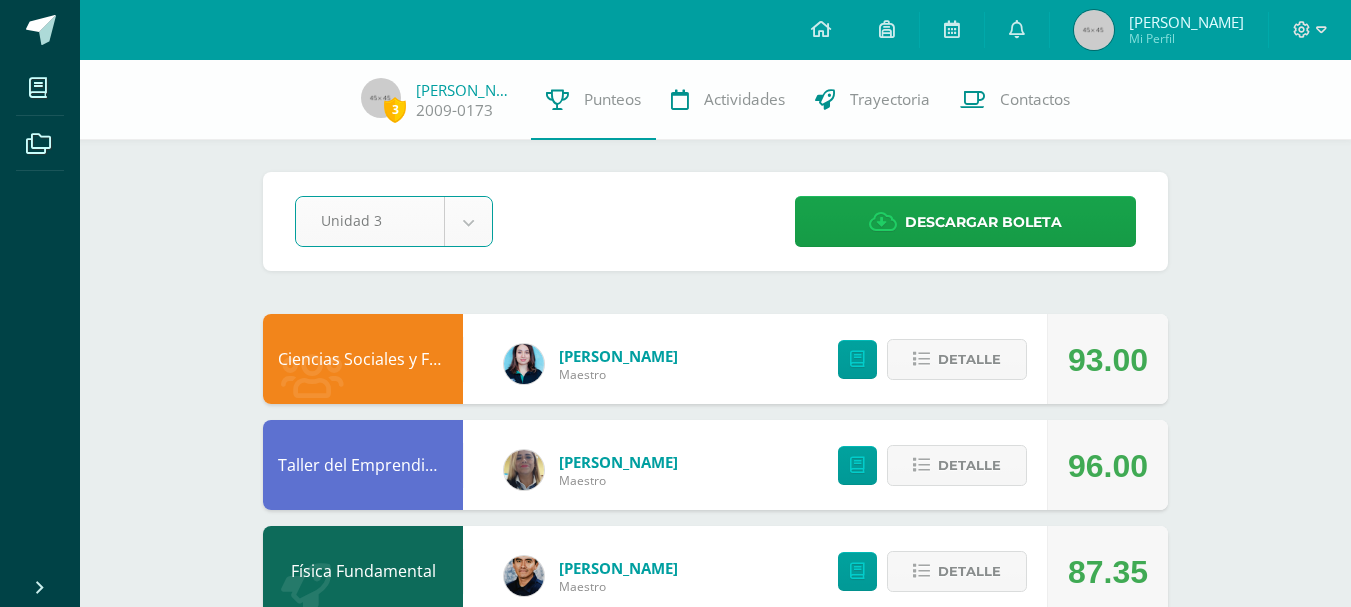 select on "Unidad 3" 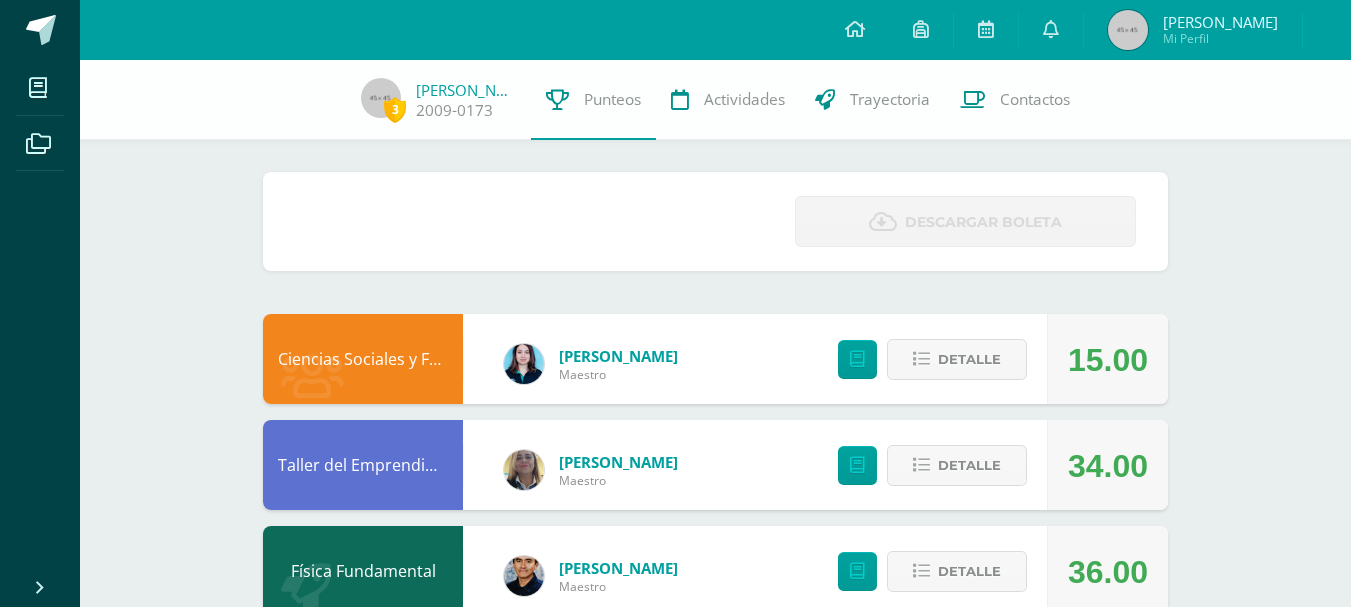 scroll, scrollTop: 0, scrollLeft: 0, axis: both 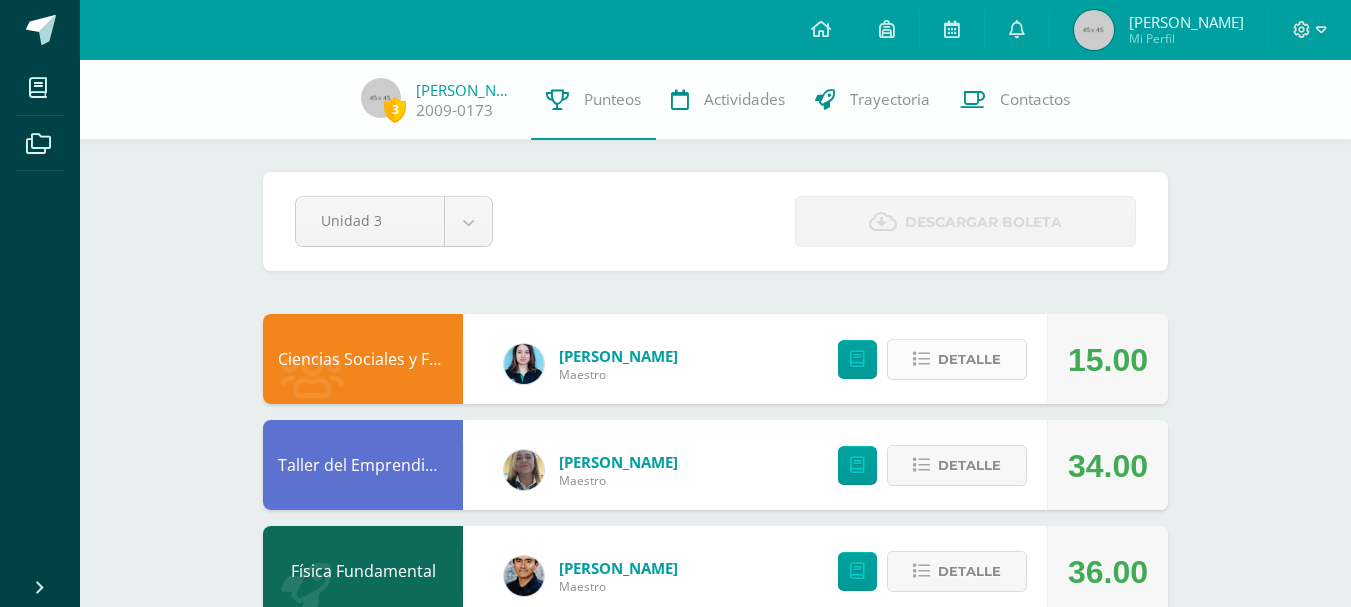click on "Detalle" at bounding box center [969, 359] 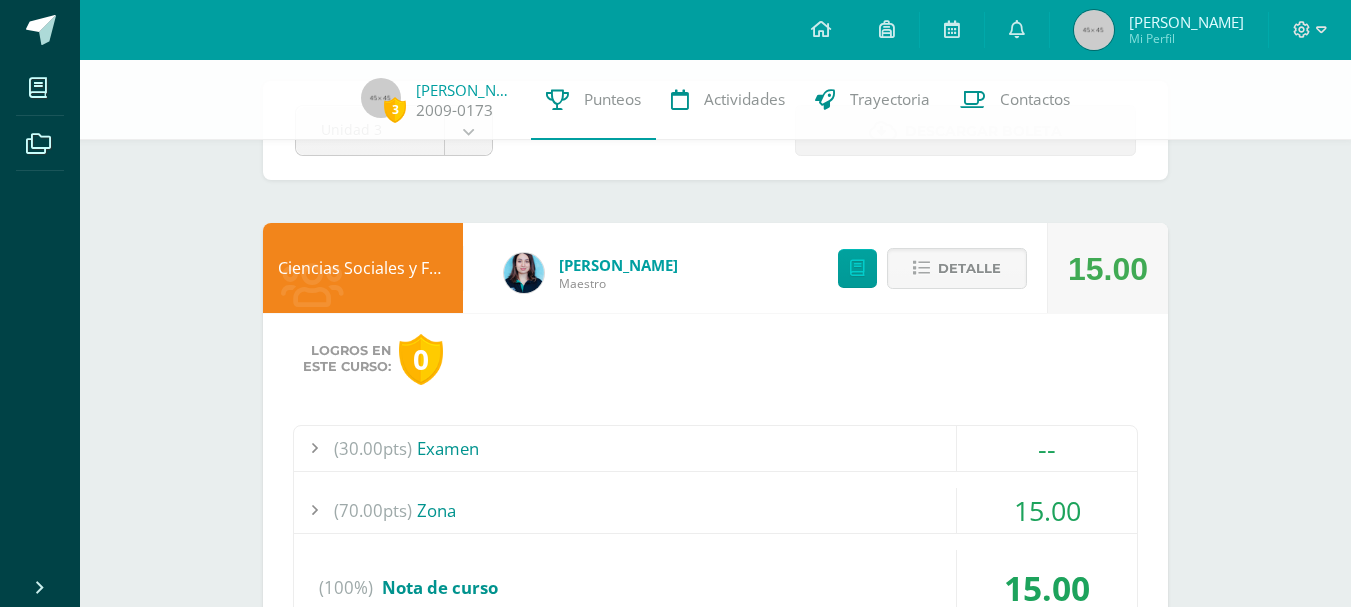 scroll, scrollTop: 200, scrollLeft: 0, axis: vertical 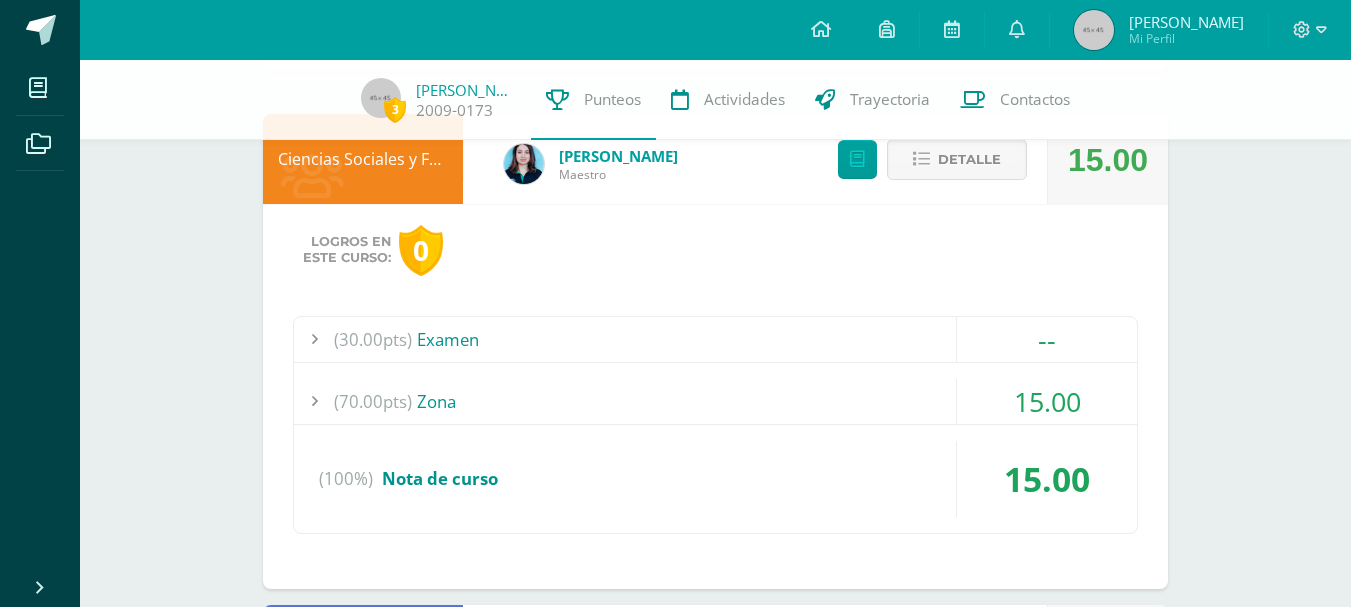 click on "15.00" at bounding box center [1047, 401] 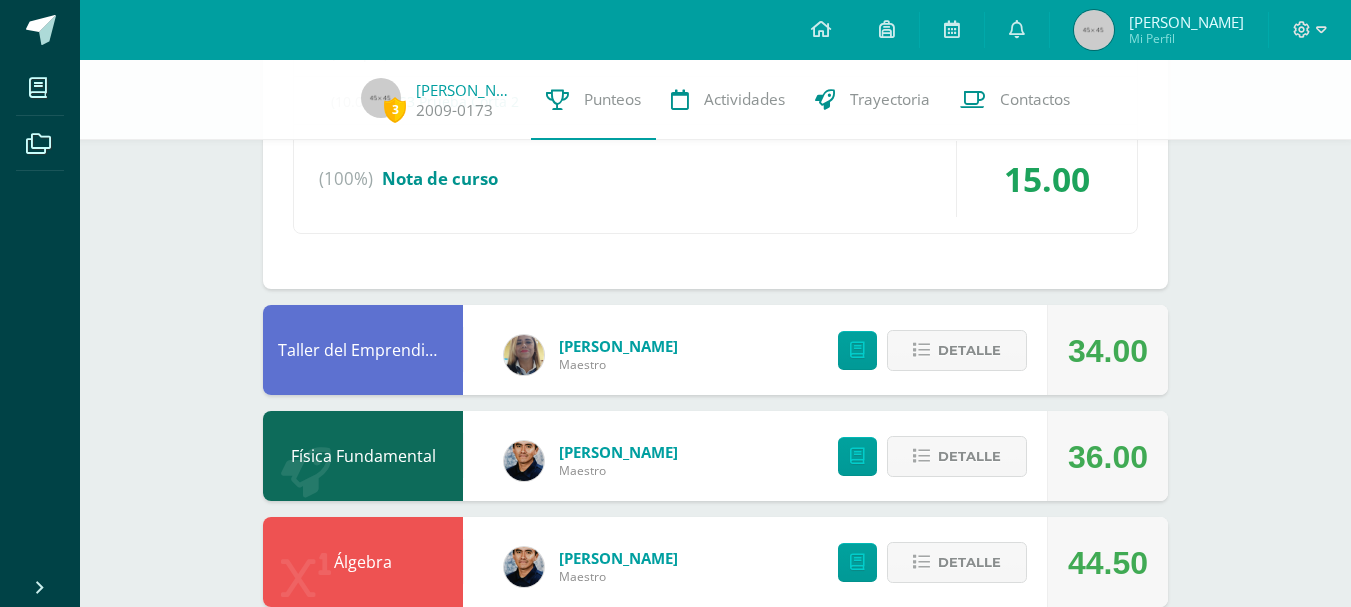 scroll, scrollTop: 900, scrollLeft: 0, axis: vertical 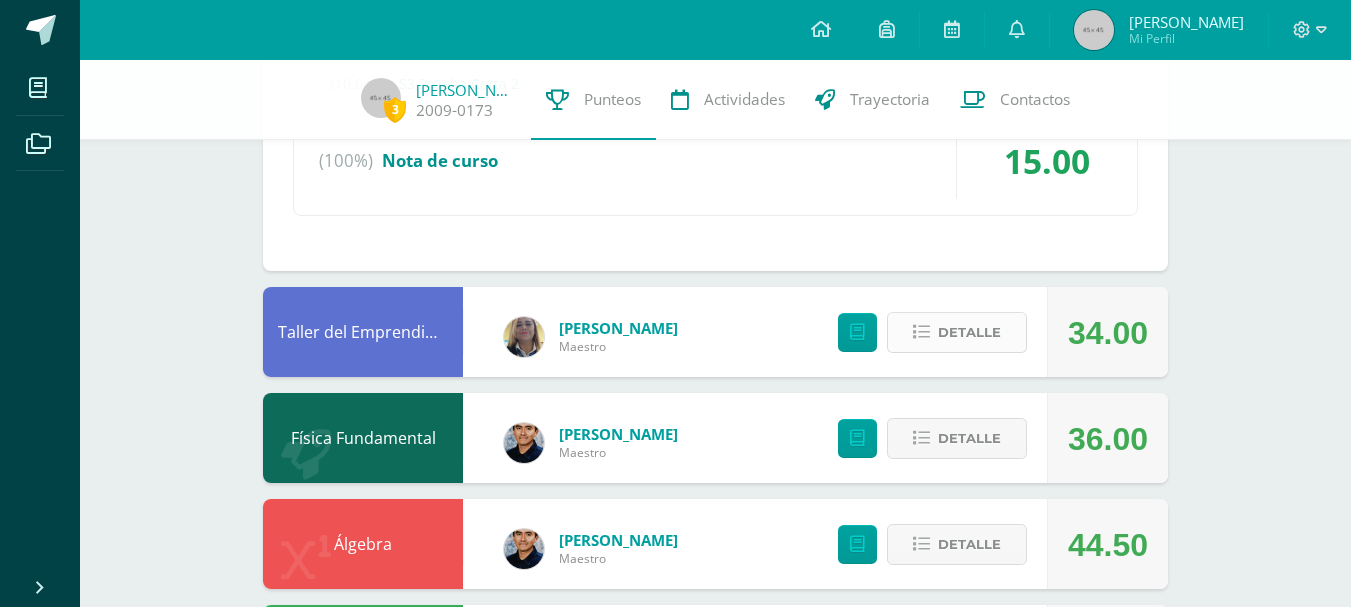 click on "Detalle" at bounding box center [969, 332] 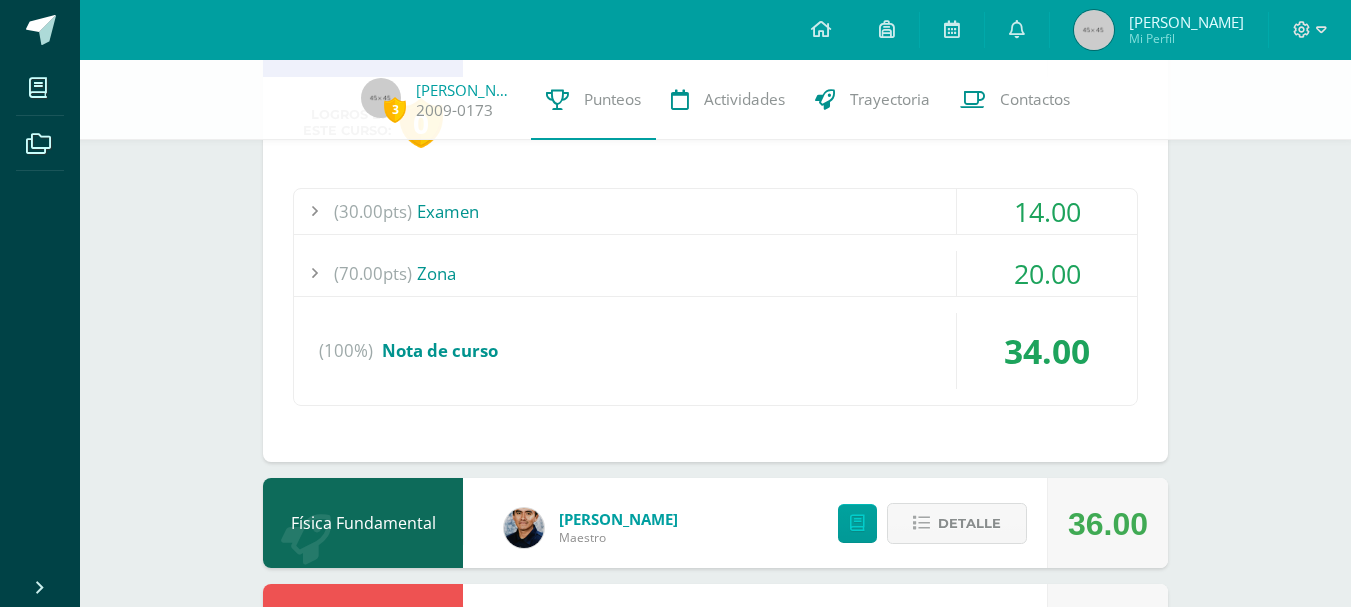click on "20.00" at bounding box center [1047, 273] 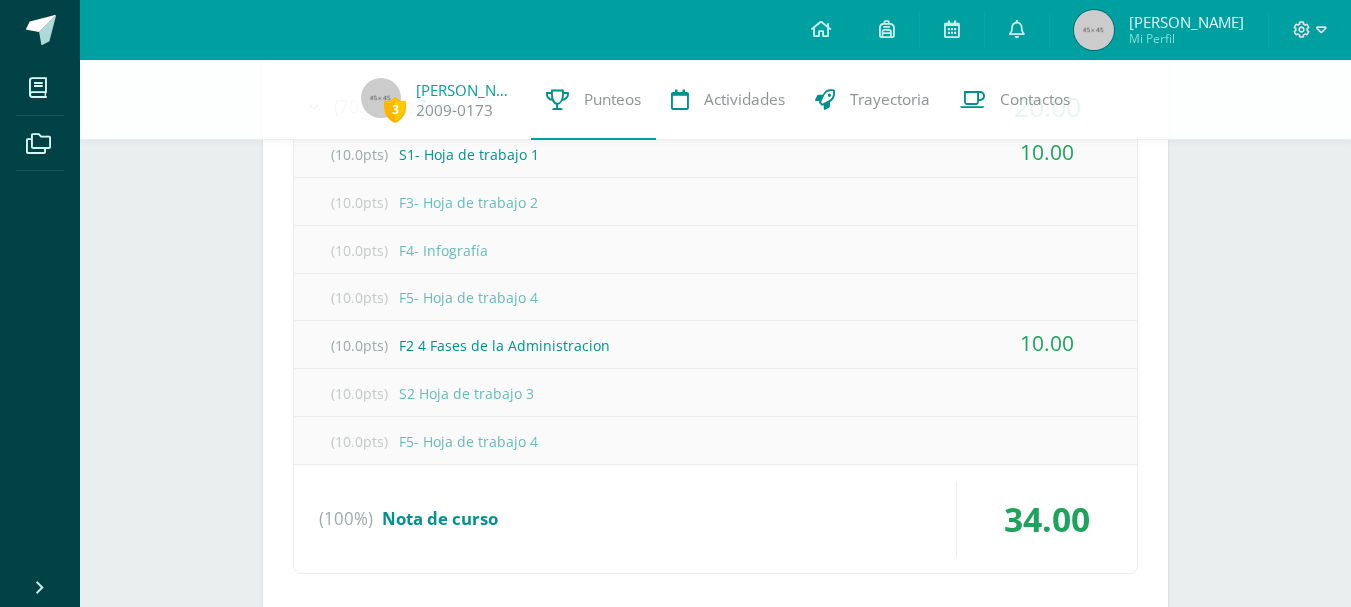 scroll, scrollTop: 818, scrollLeft: 0, axis: vertical 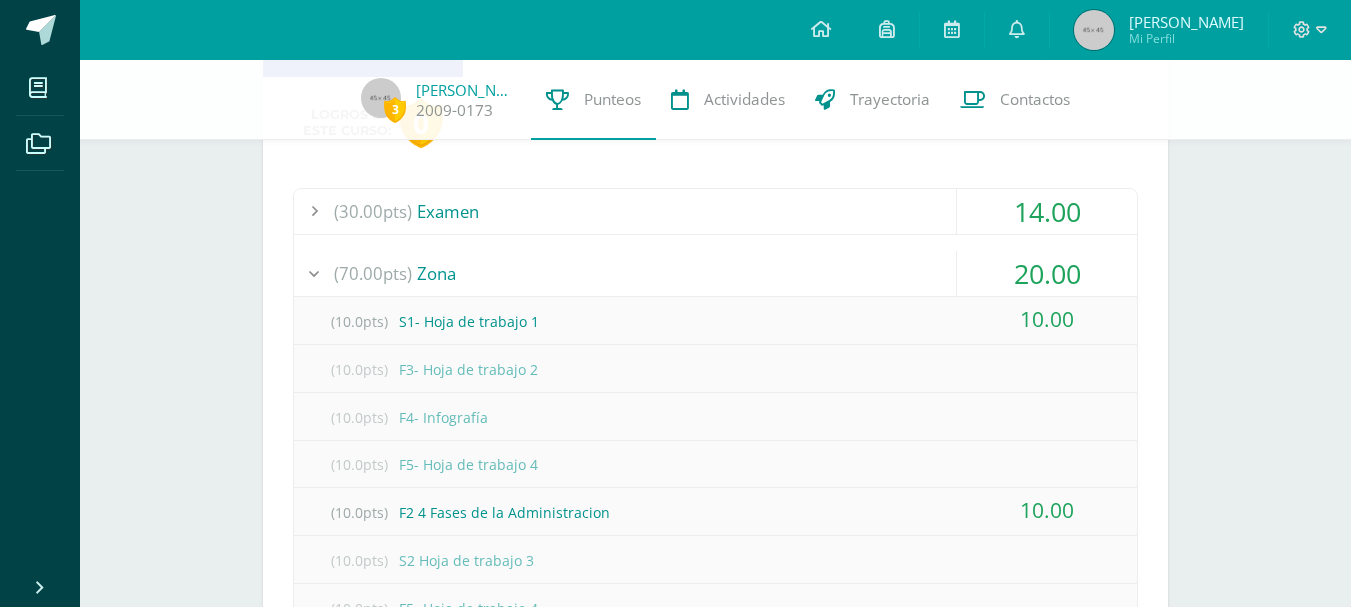 click on "14.00" at bounding box center [1047, 211] 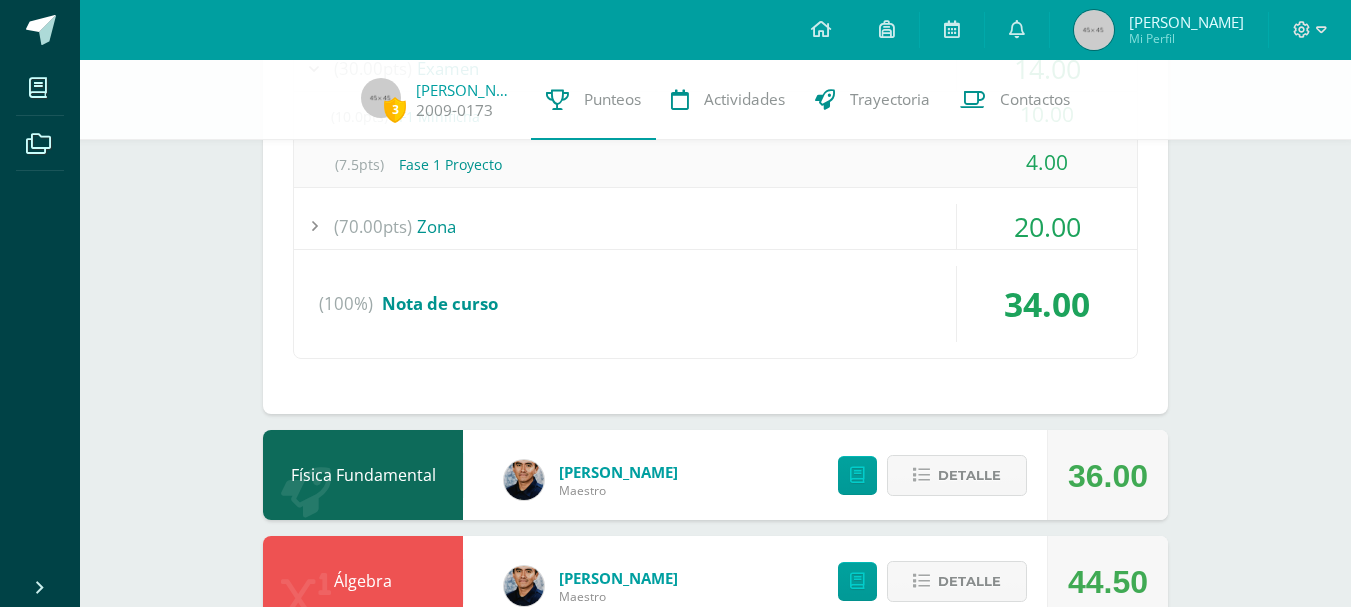 scroll, scrollTop: 1018, scrollLeft: 0, axis: vertical 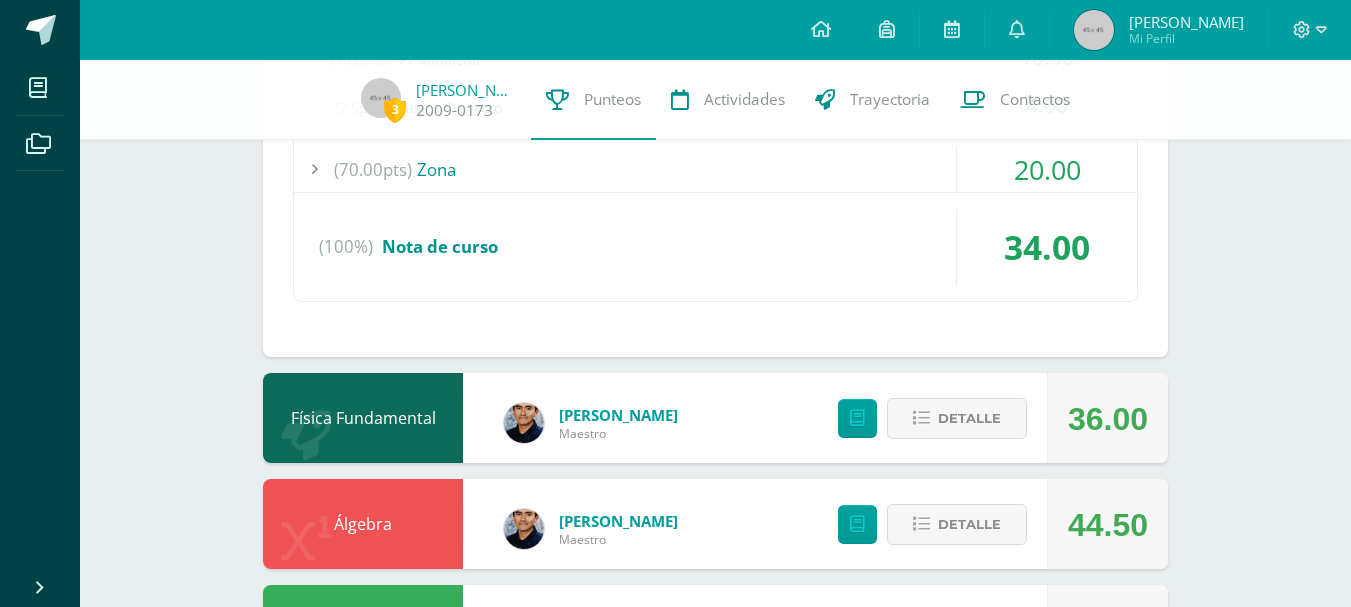 click on "20.00" at bounding box center [1047, 169] 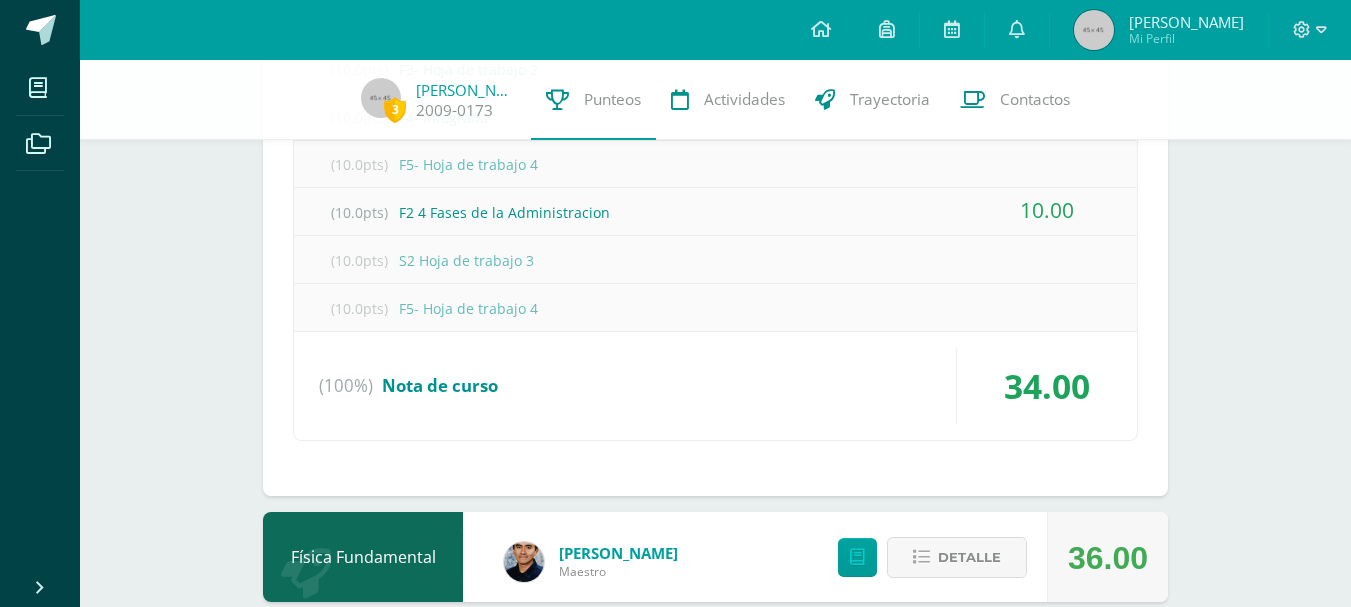 scroll, scrollTop: 1418, scrollLeft: 0, axis: vertical 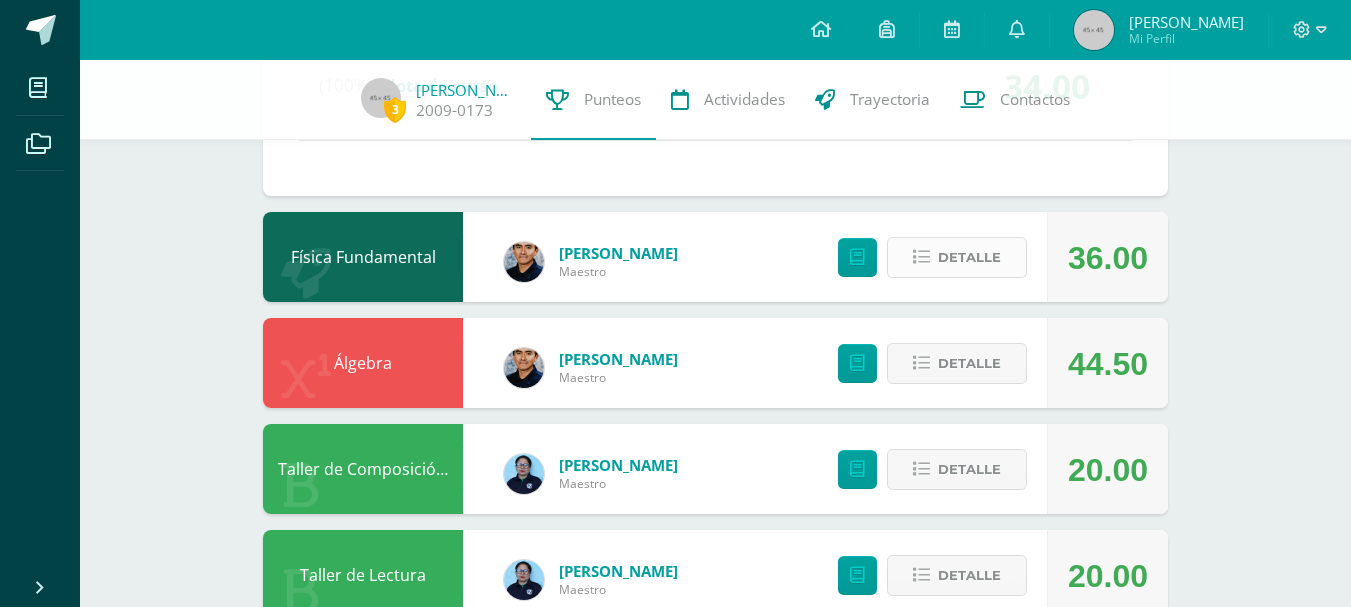 click on "Detalle" at bounding box center (969, 257) 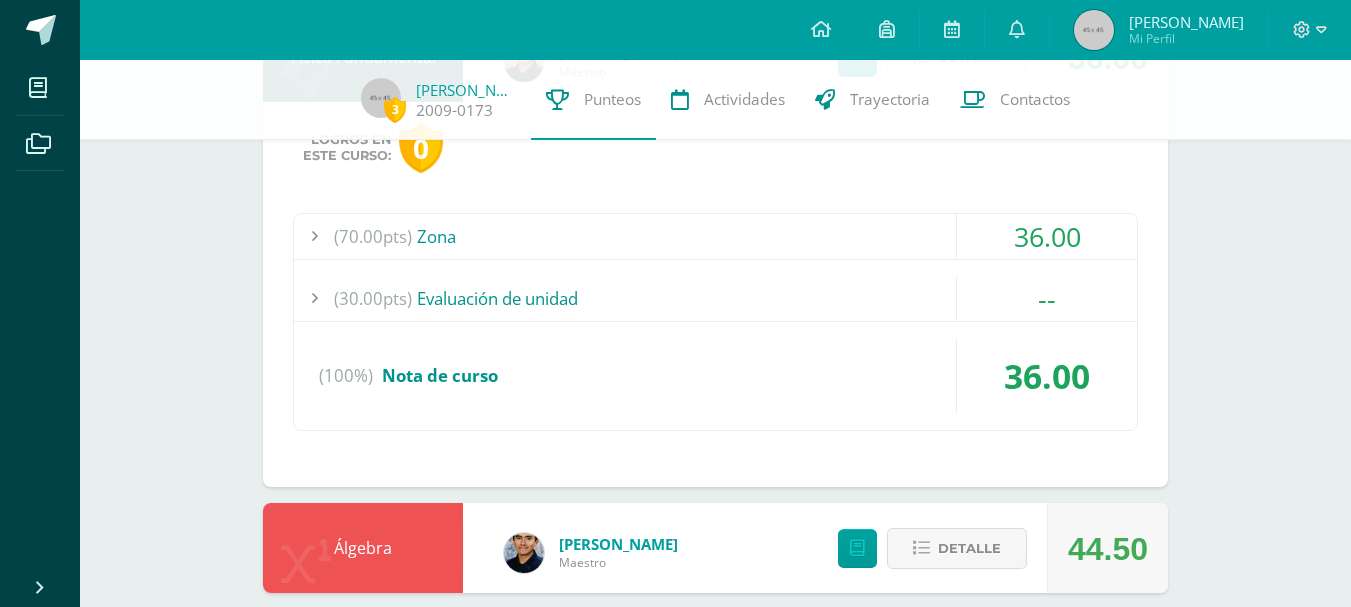 click on "36.00" at bounding box center [1047, 376] 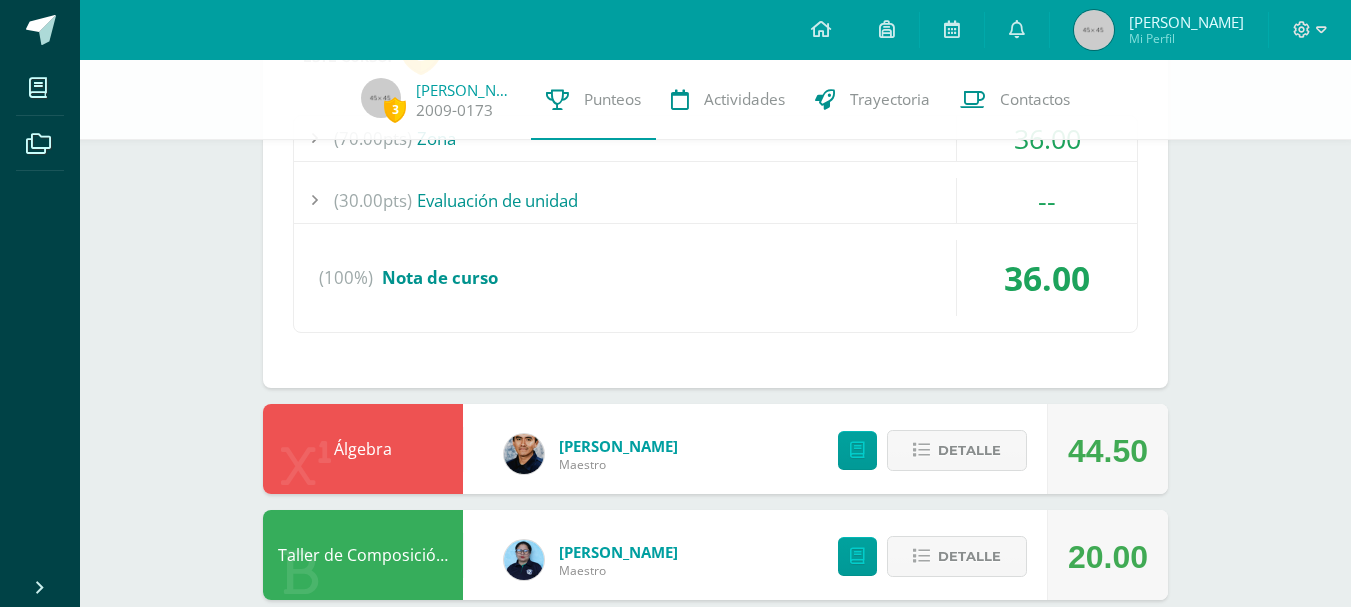 scroll, scrollTop: 1284, scrollLeft: 0, axis: vertical 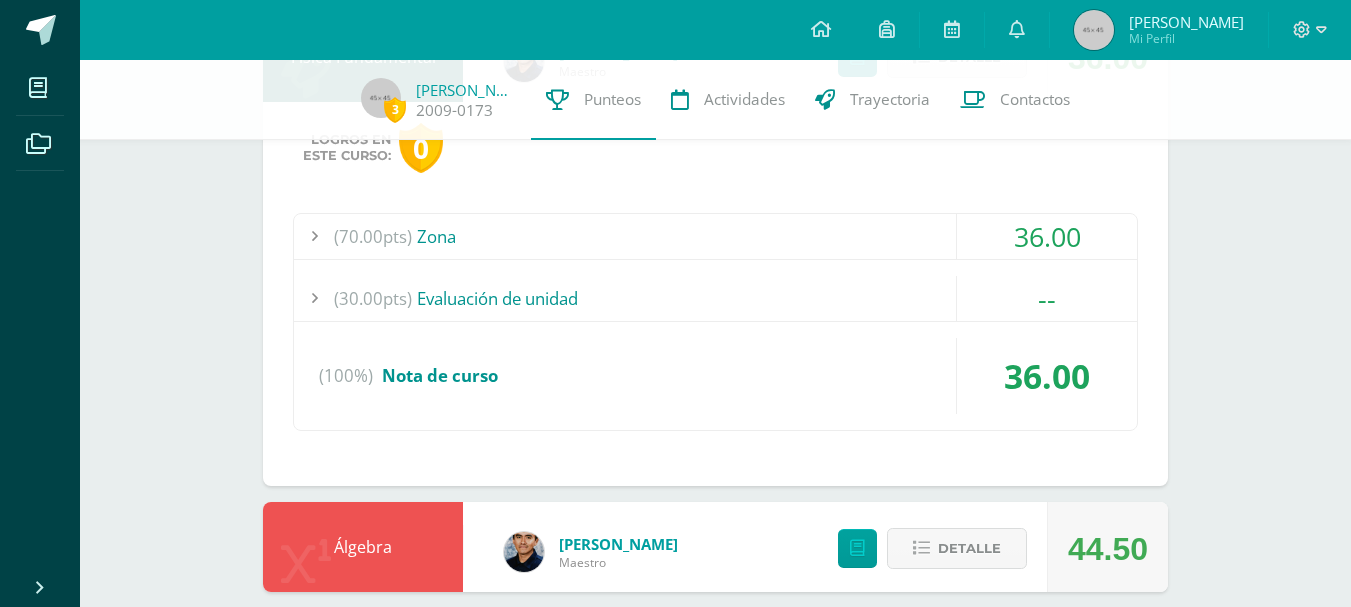 click on "36.00" at bounding box center (1047, 236) 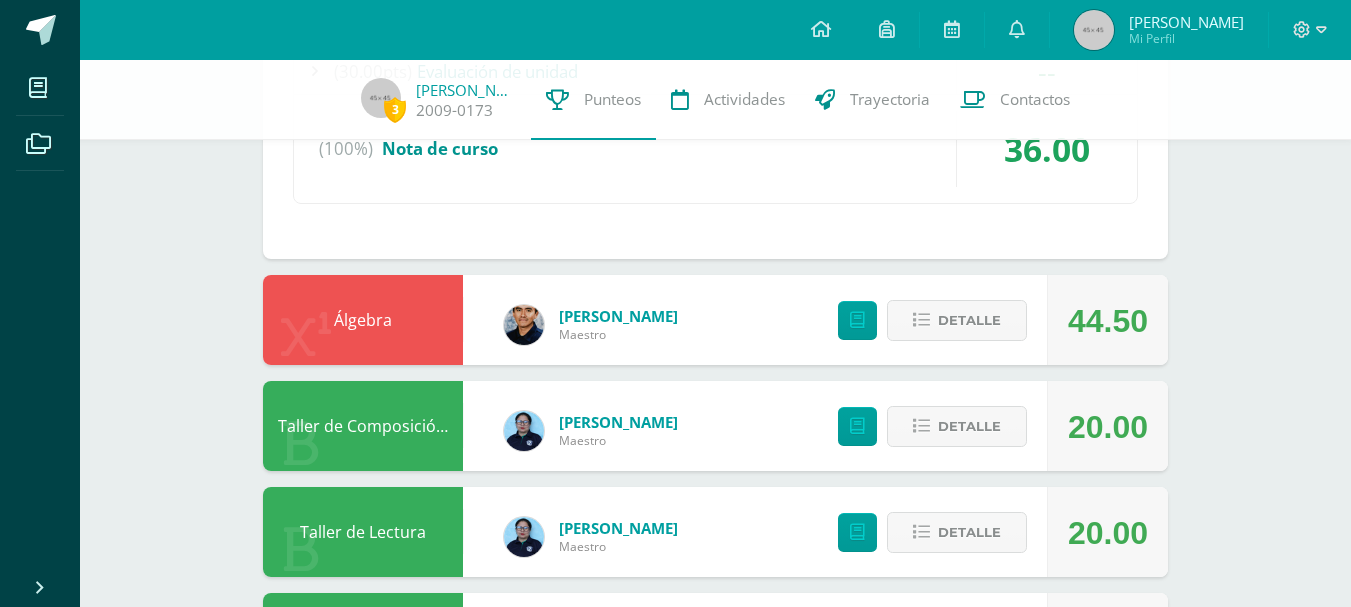 scroll, scrollTop: 2184, scrollLeft: 0, axis: vertical 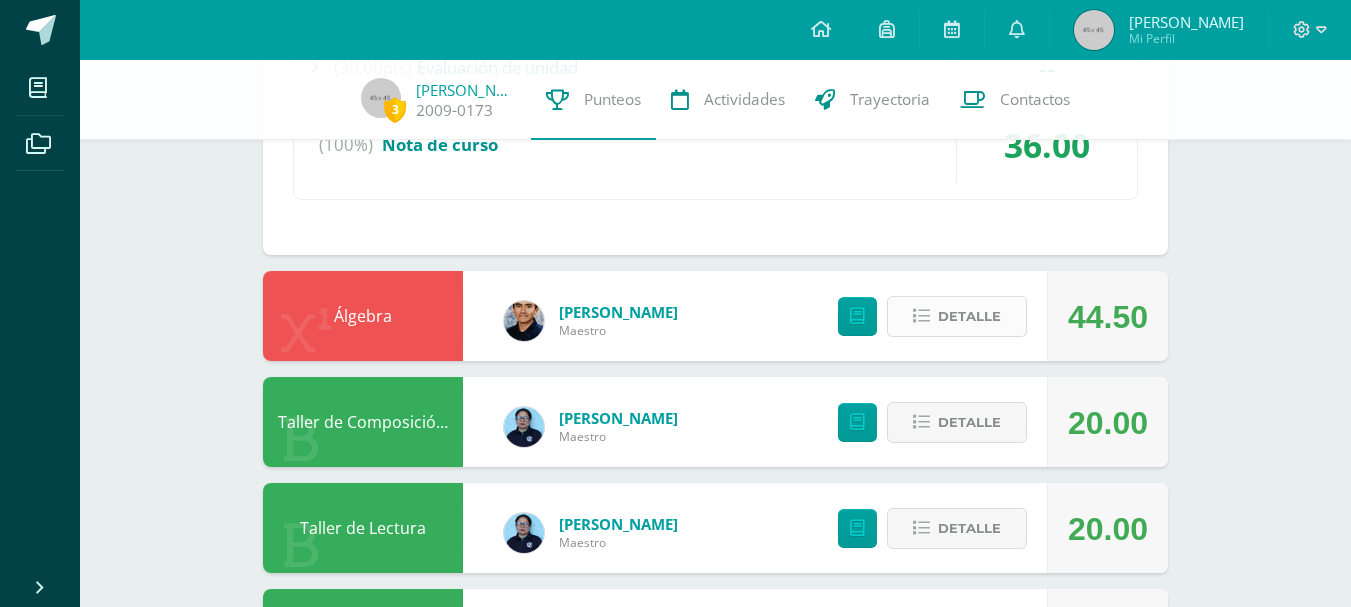 click on "Detalle" at bounding box center [969, 316] 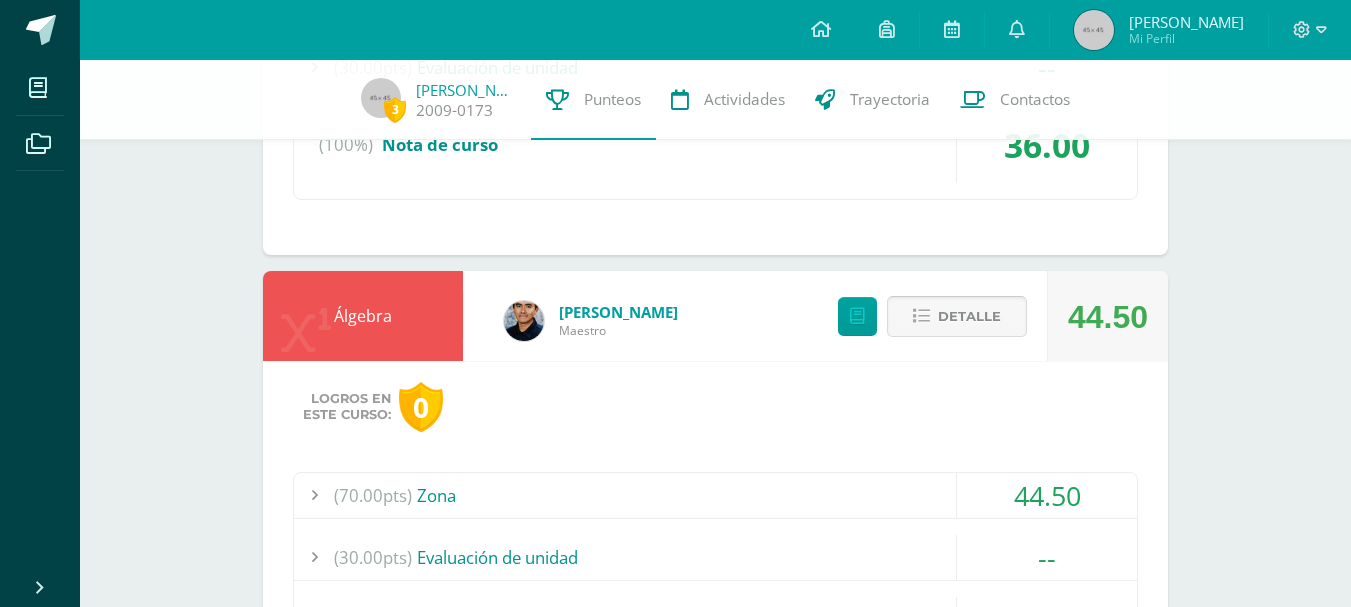 scroll, scrollTop: 2384, scrollLeft: 0, axis: vertical 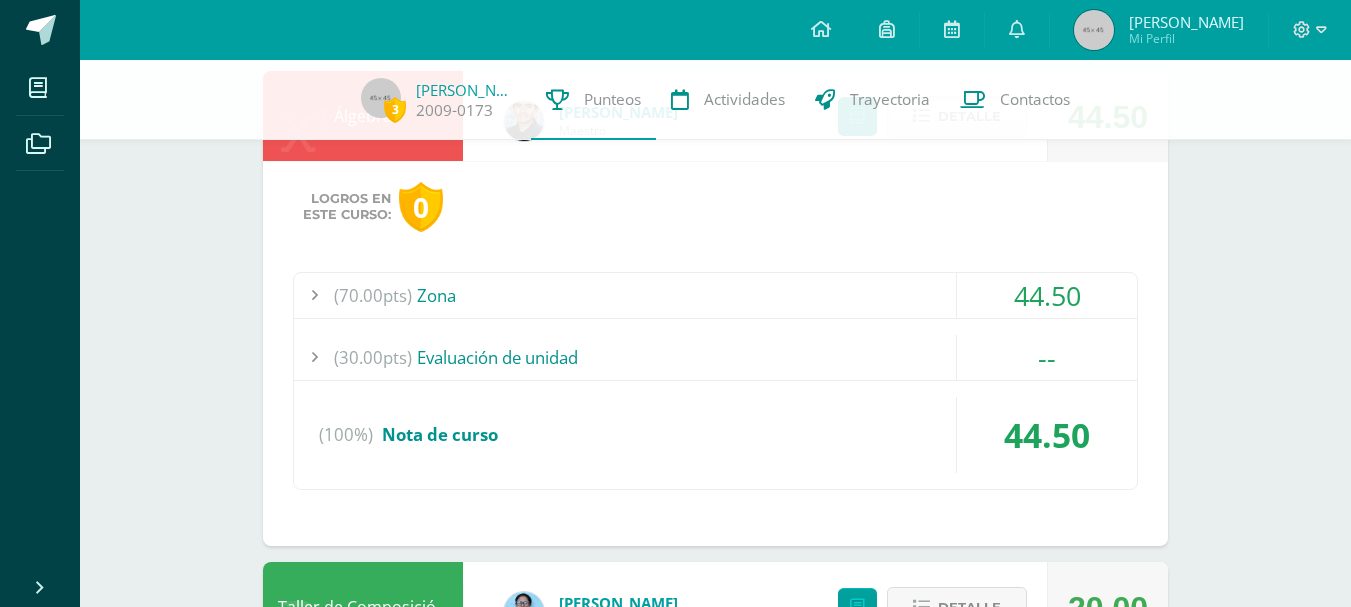click on "44.50" at bounding box center [1047, 295] 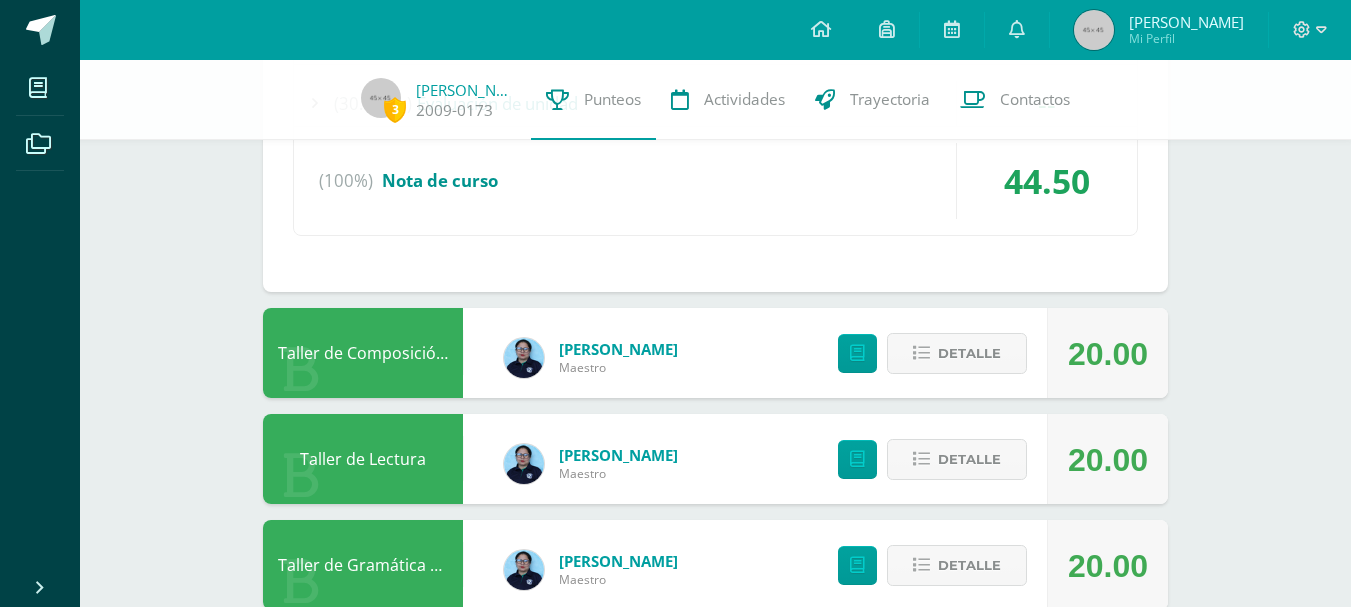 scroll, scrollTop: 2684, scrollLeft: 0, axis: vertical 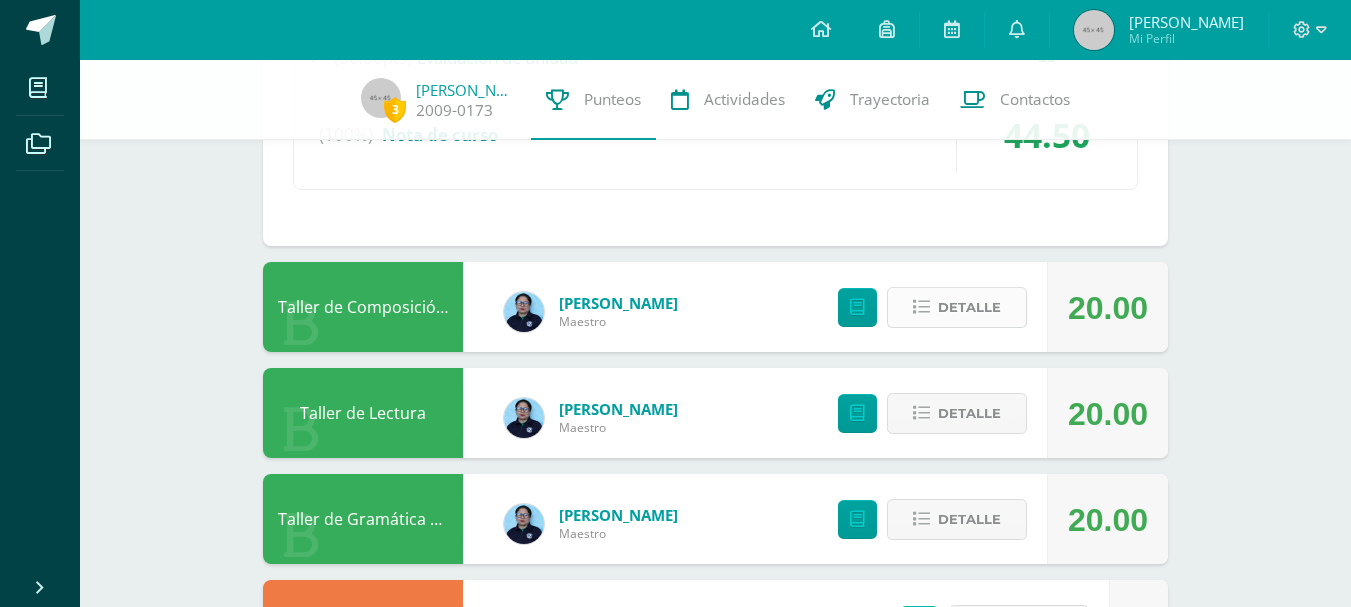 click on "Detalle" at bounding box center (957, 307) 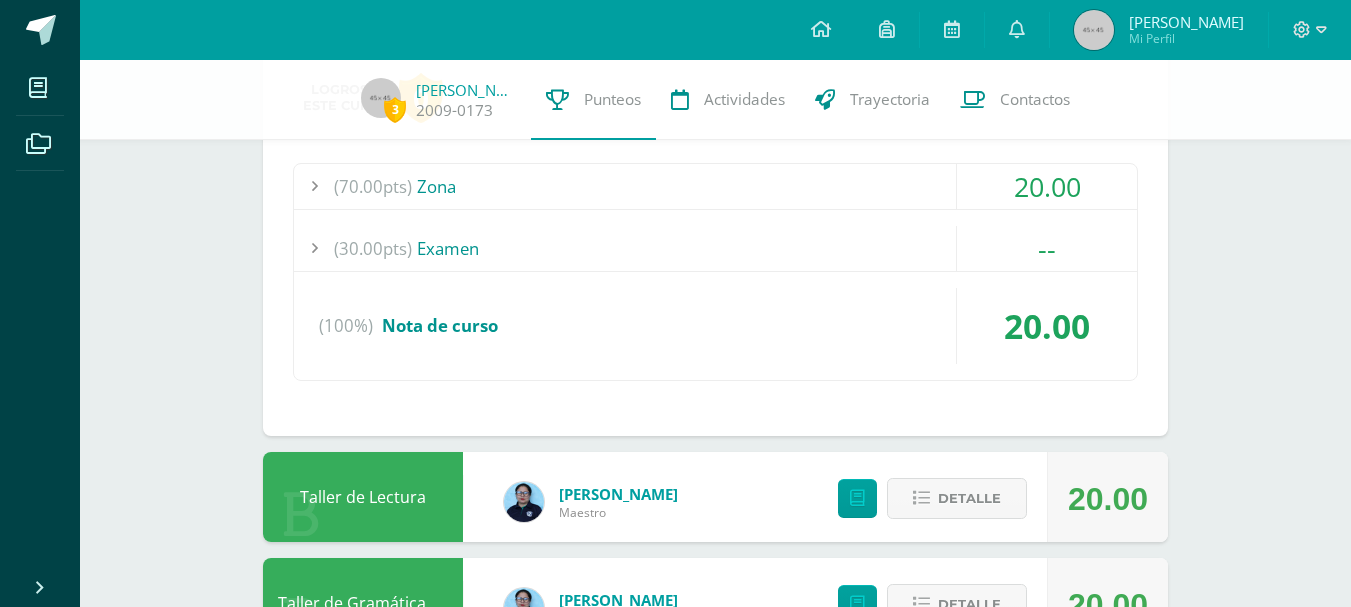 click on "20.00" at bounding box center (1047, 186) 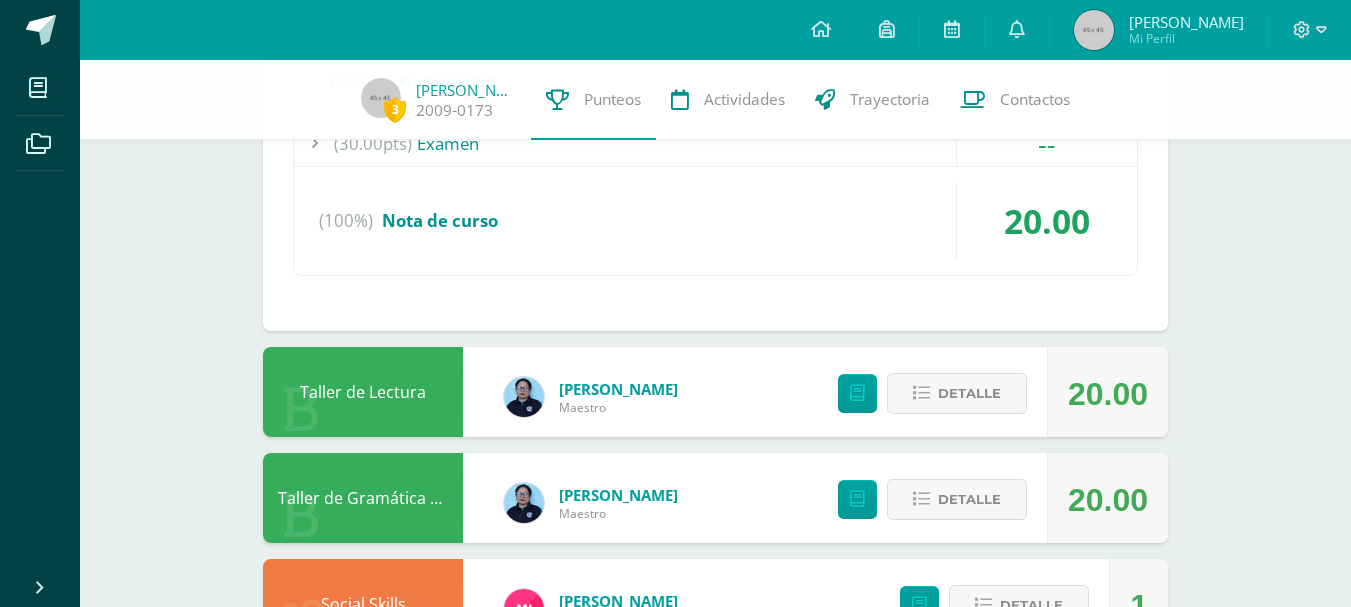 scroll, scrollTop: 2816, scrollLeft: 0, axis: vertical 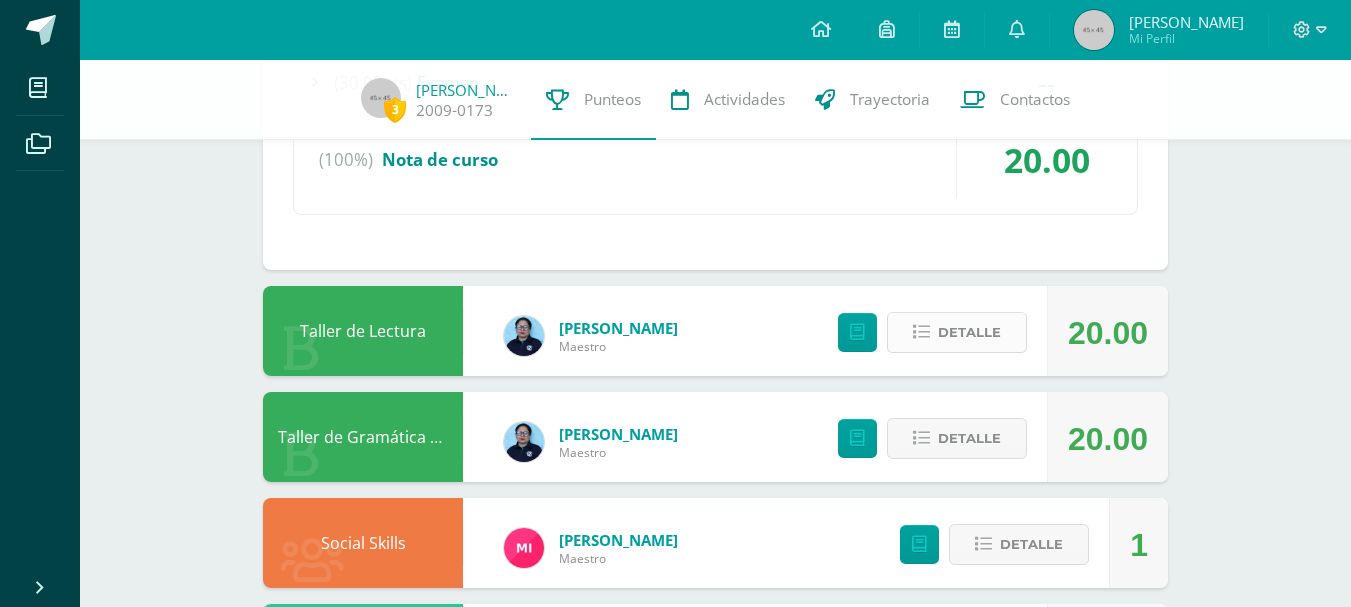 click on "Detalle" at bounding box center (969, 332) 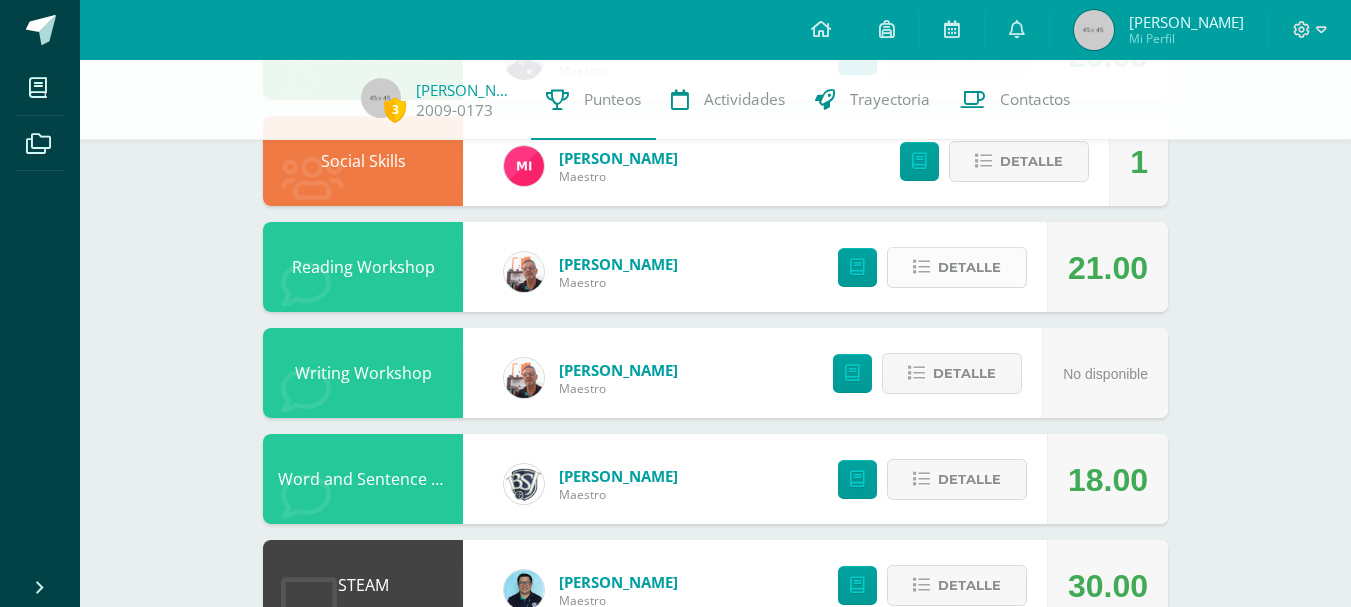 scroll, scrollTop: 3616, scrollLeft: 0, axis: vertical 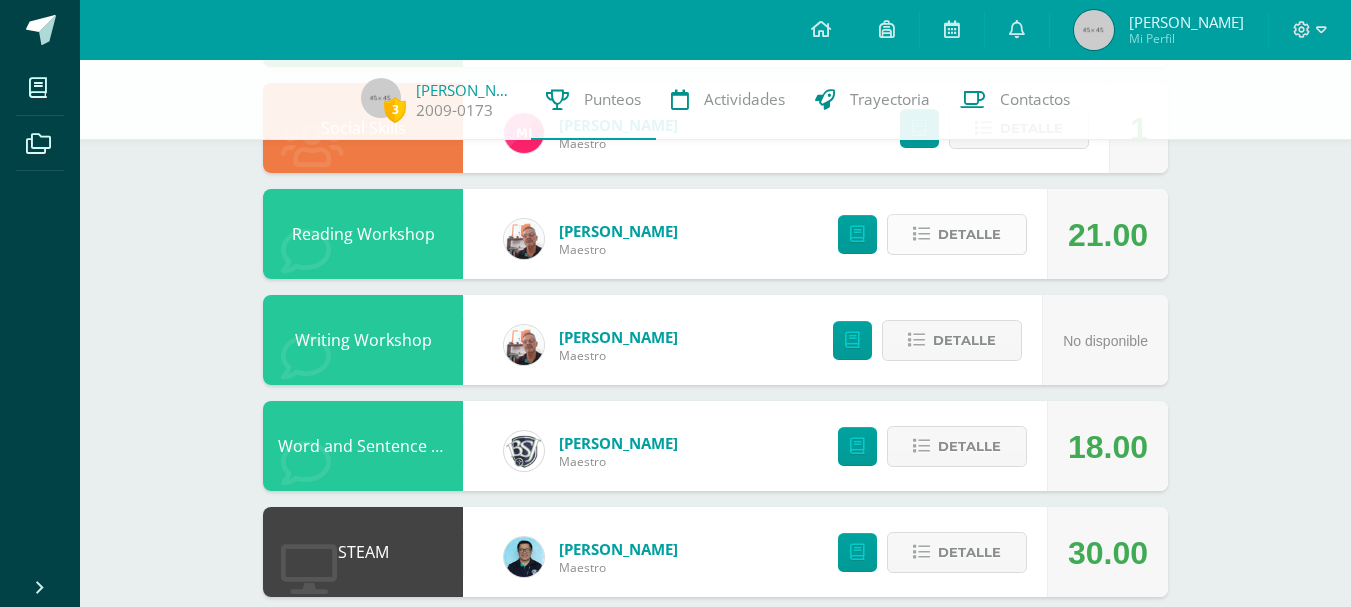 click on "Detalle" at bounding box center [969, 234] 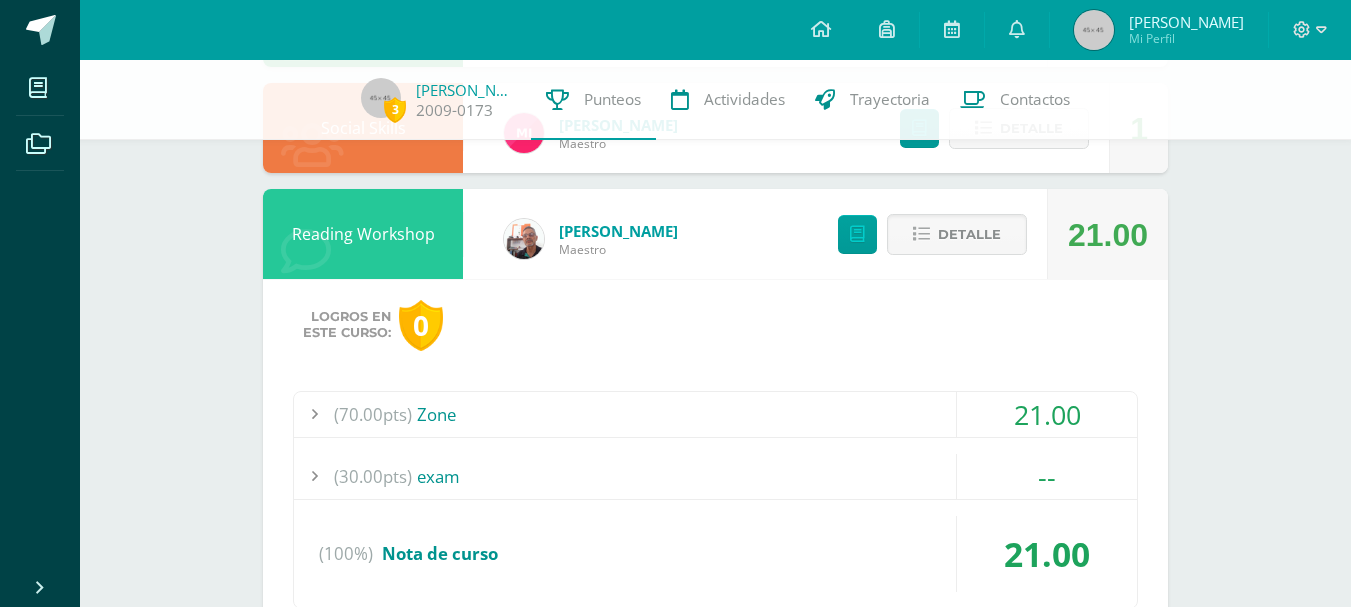 click on "21.00" at bounding box center [1047, 414] 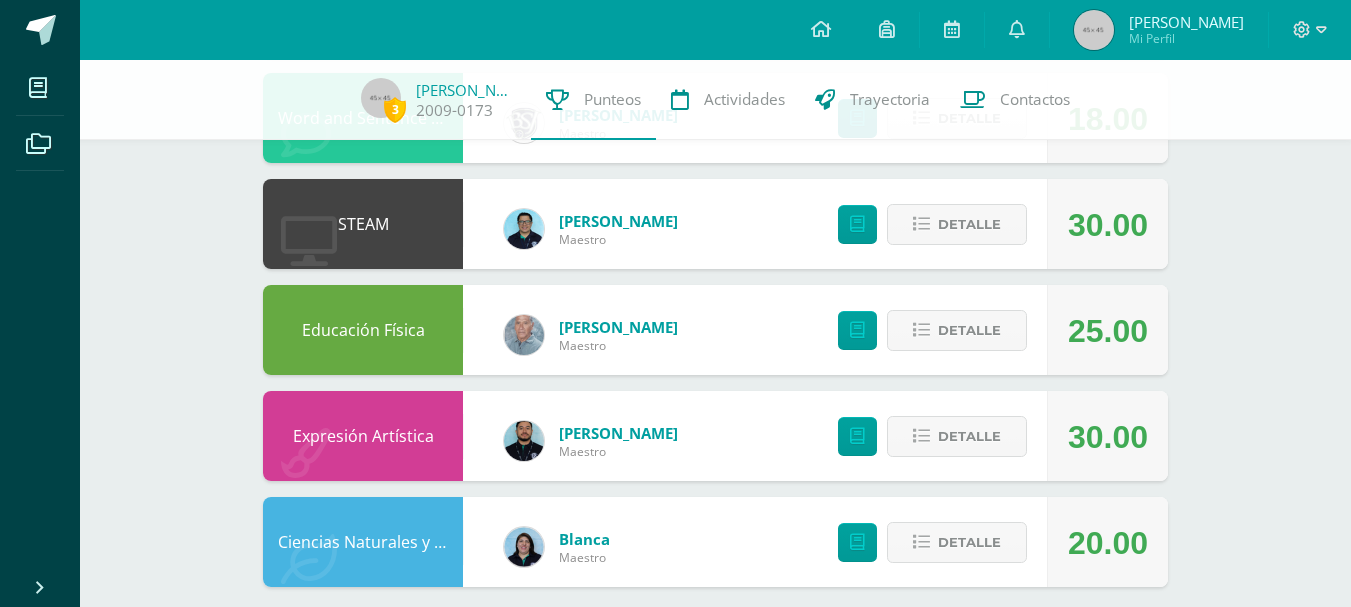 scroll, scrollTop: 4081, scrollLeft: 0, axis: vertical 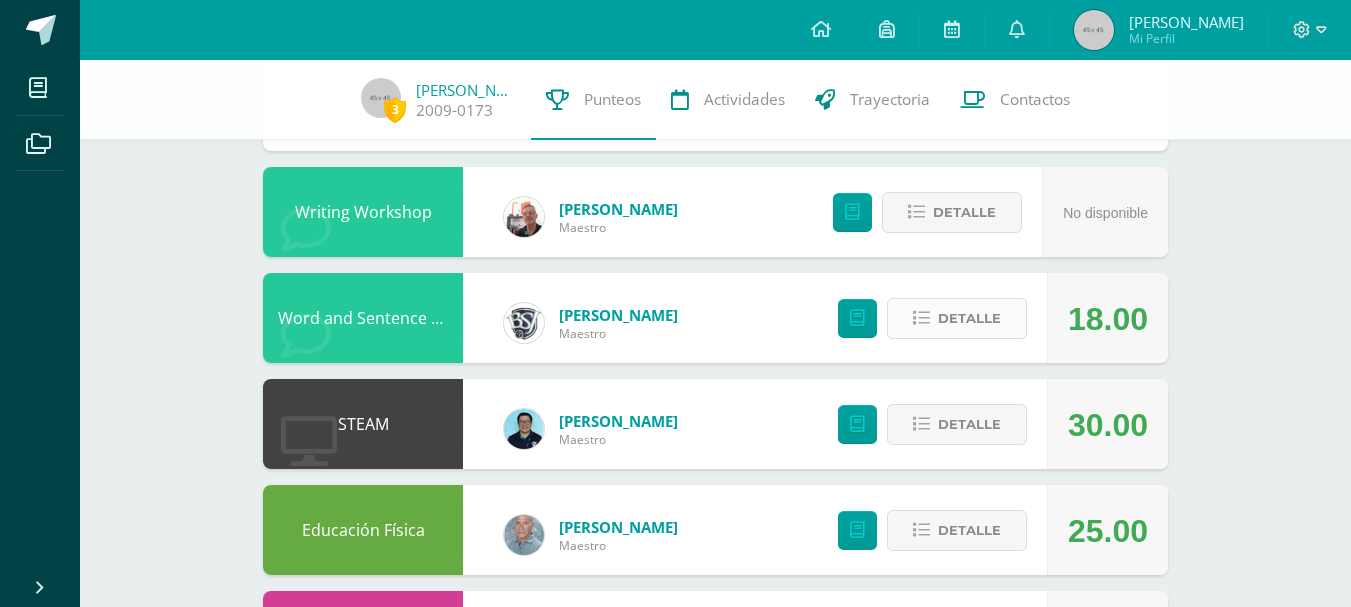 click on "Detalle" at bounding box center [957, 318] 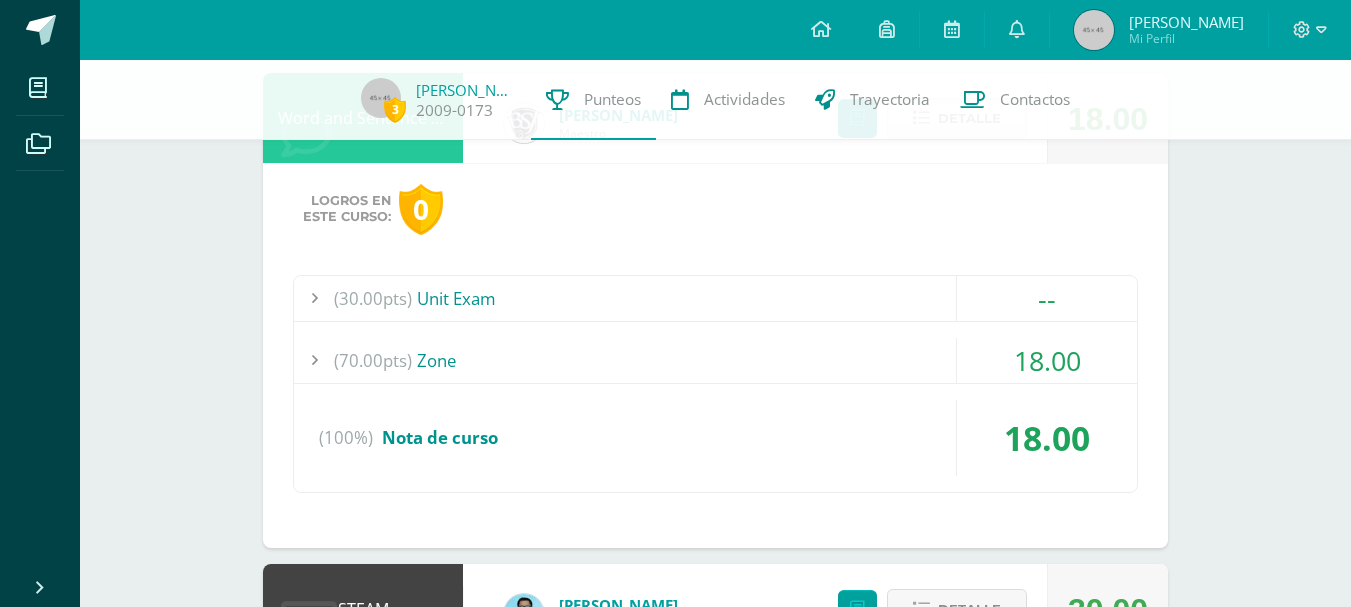 click on "18.00" at bounding box center (1047, 360) 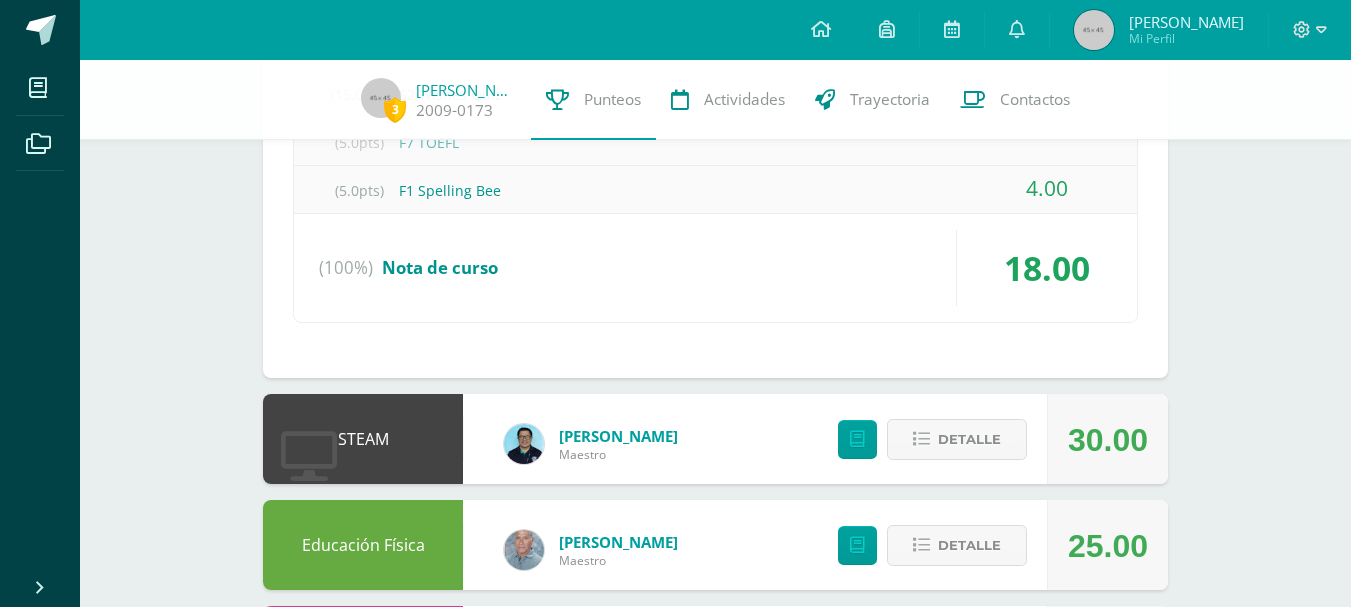 scroll, scrollTop: 4694, scrollLeft: 0, axis: vertical 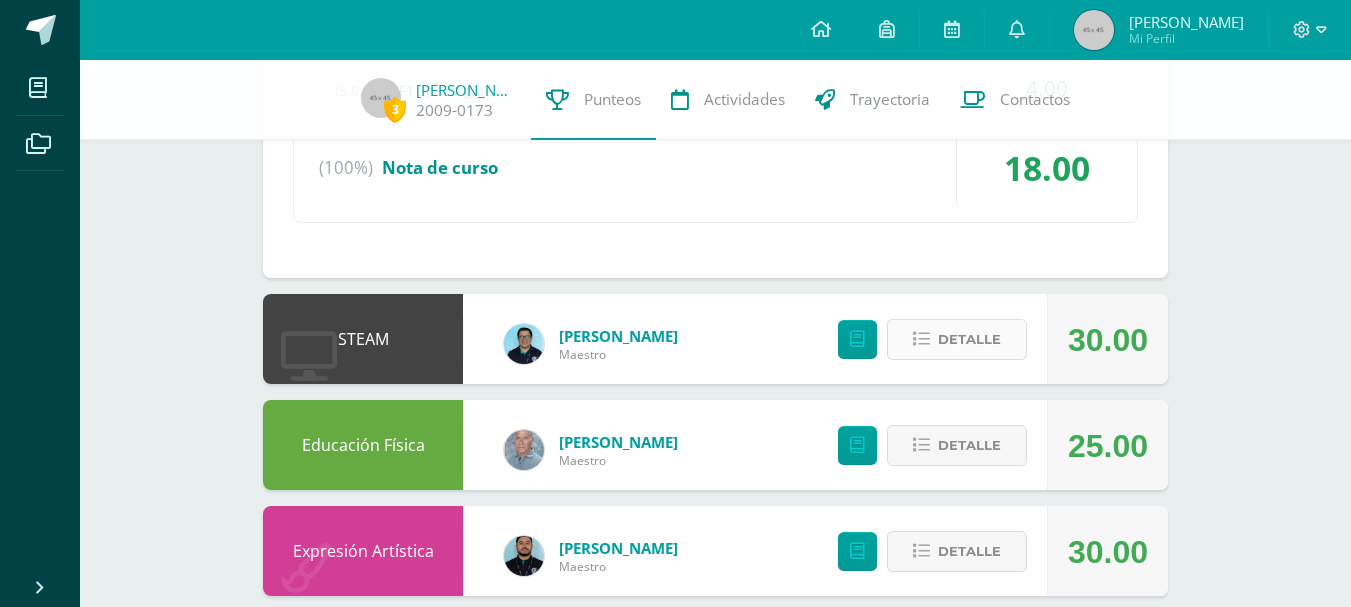 click on "Detalle" at bounding box center (957, 339) 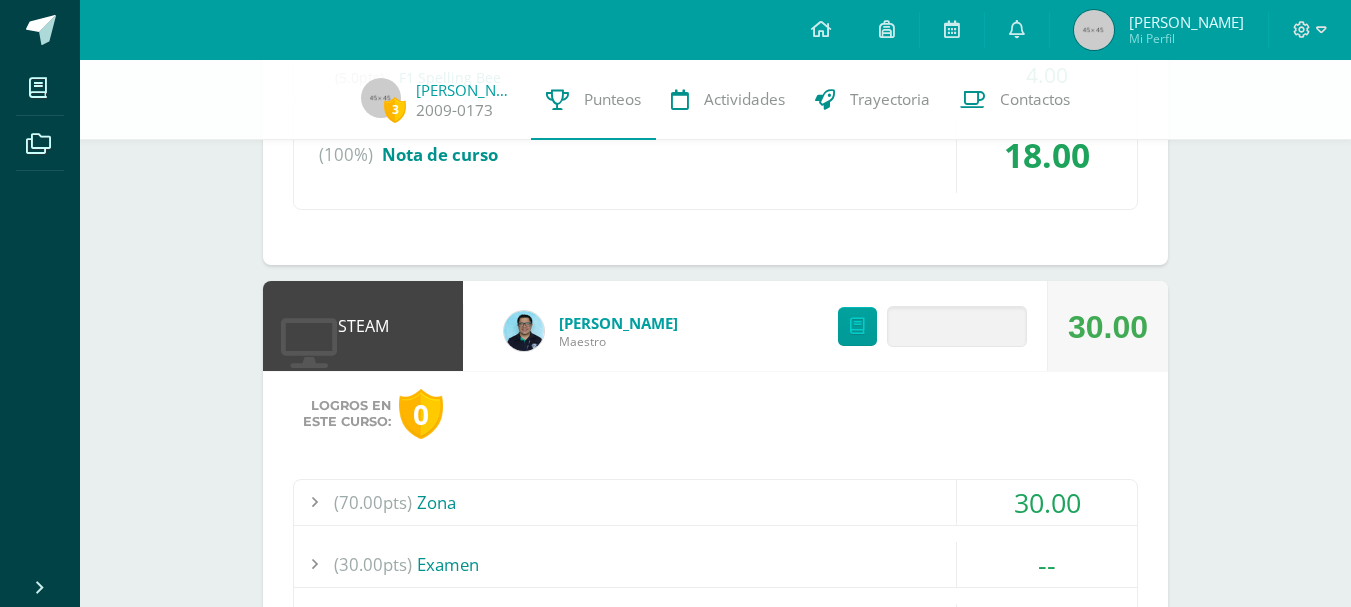 scroll, scrollTop: 4829, scrollLeft: 0, axis: vertical 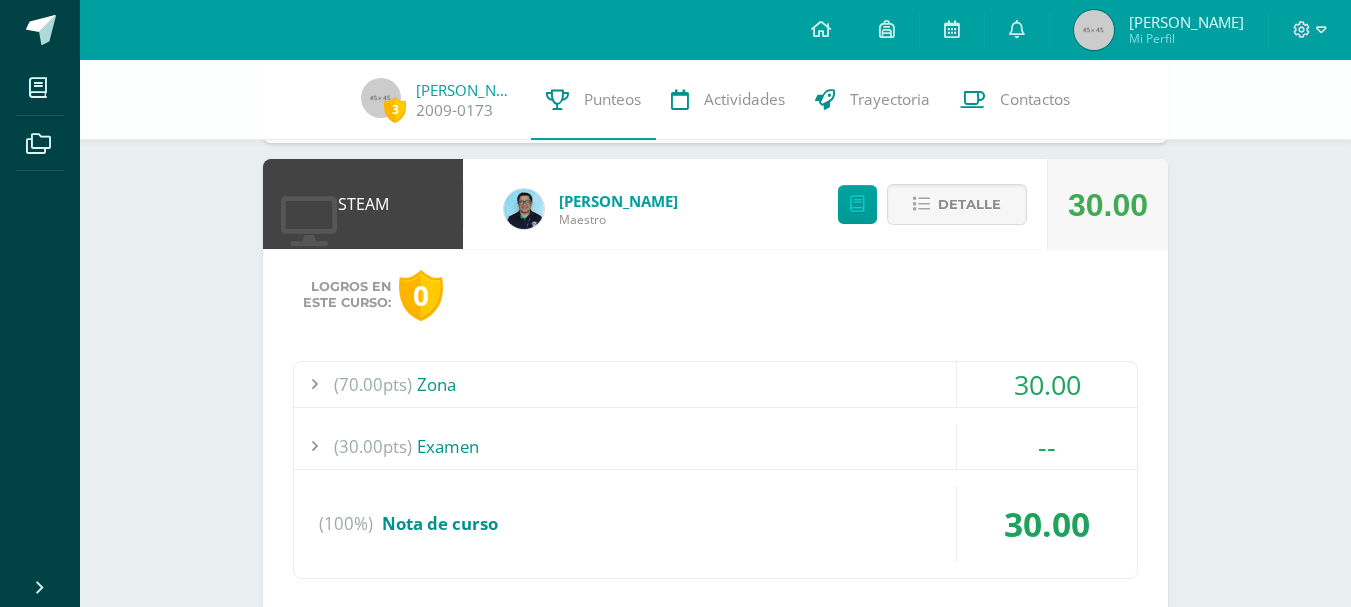 click on "30.00" at bounding box center [1047, 384] 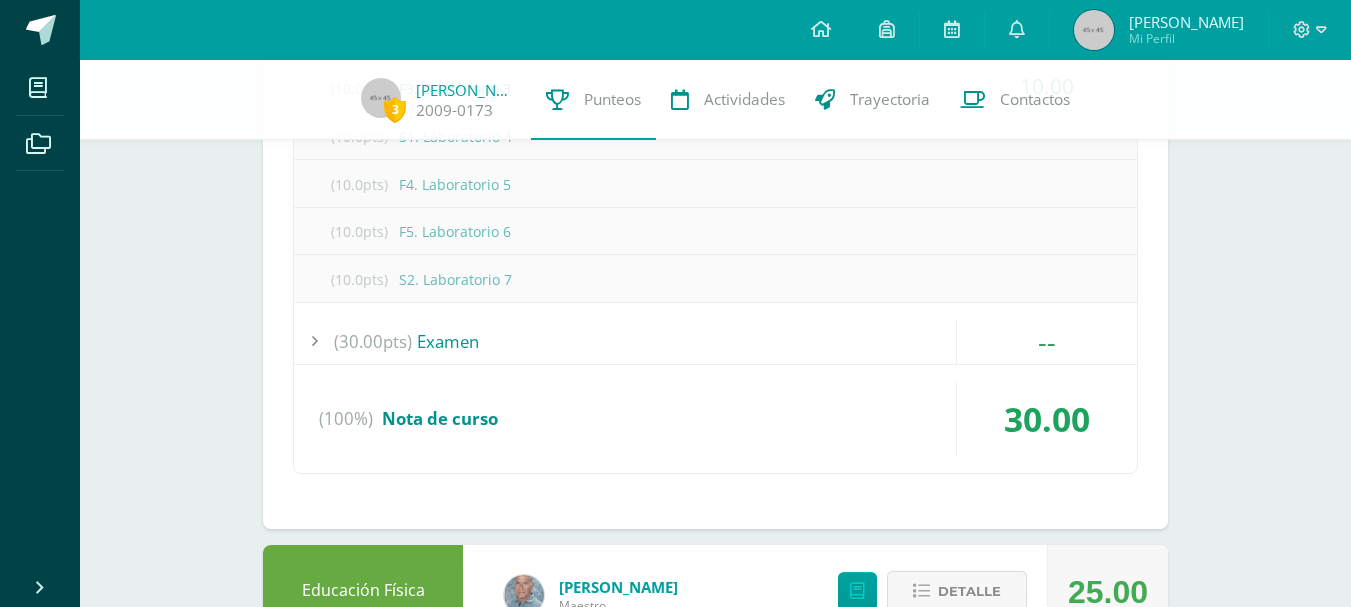 scroll, scrollTop: 4718, scrollLeft: 0, axis: vertical 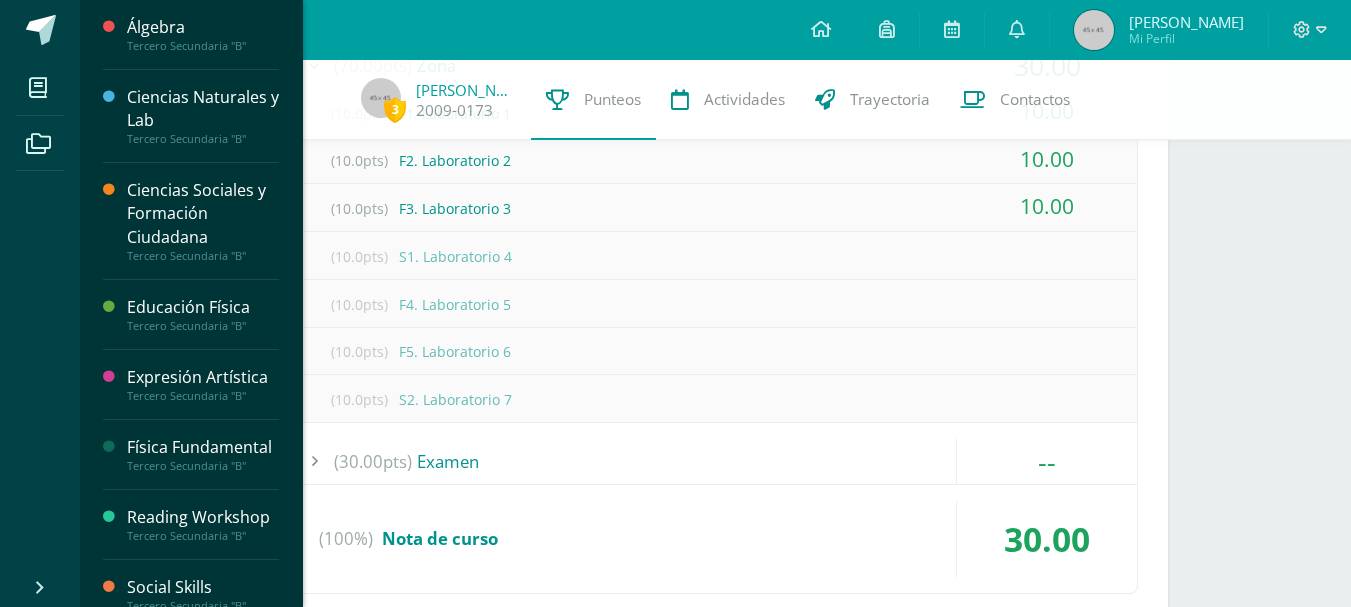 click on "Álgebra" at bounding box center [203, 27] 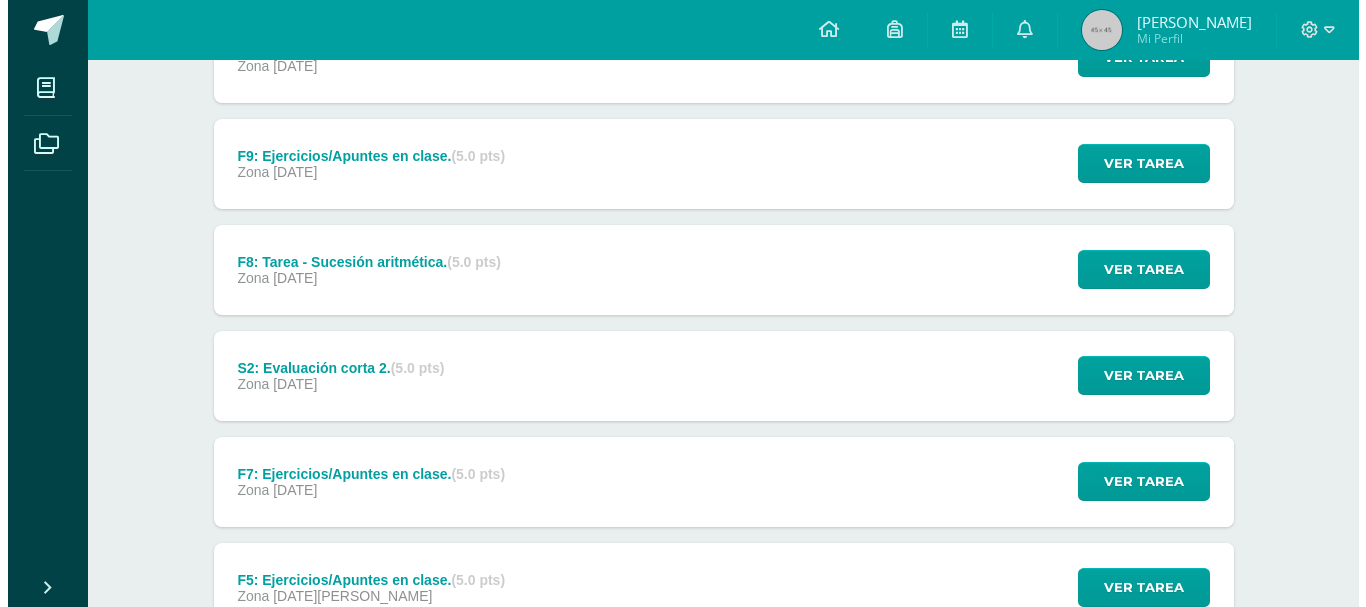 scroll, scrollTop: 600, scrollLeft: 0, axis: vertical 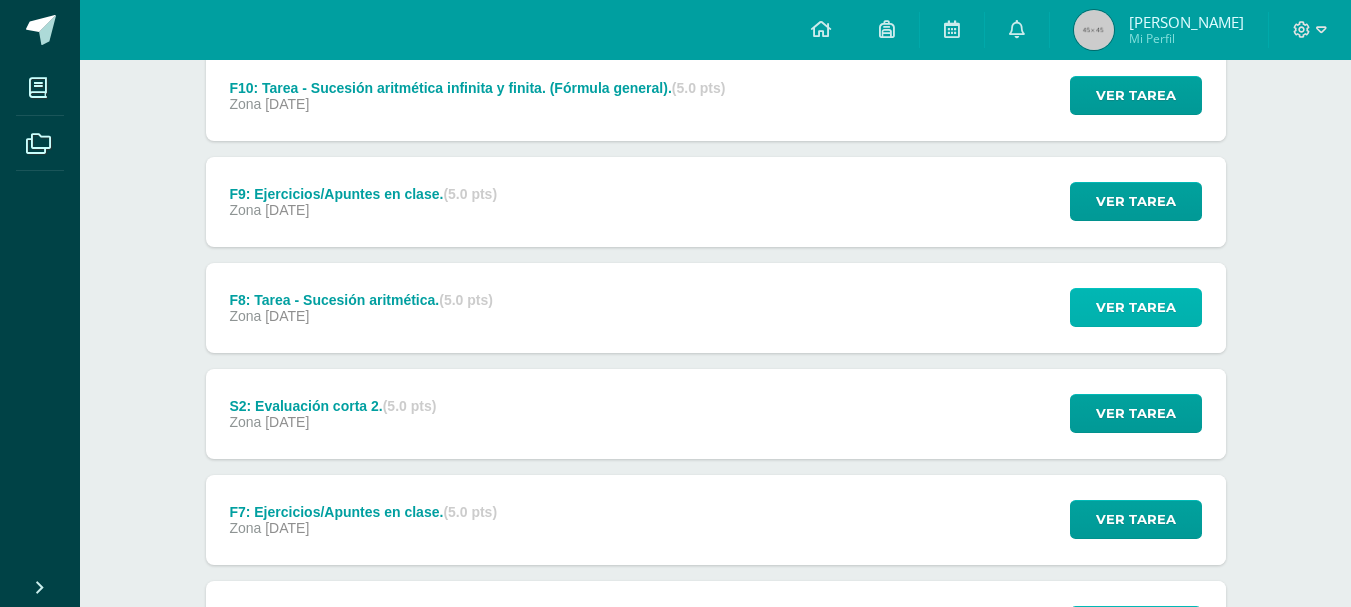 click on "Ver tarea" at bounding box center (1136, 307) 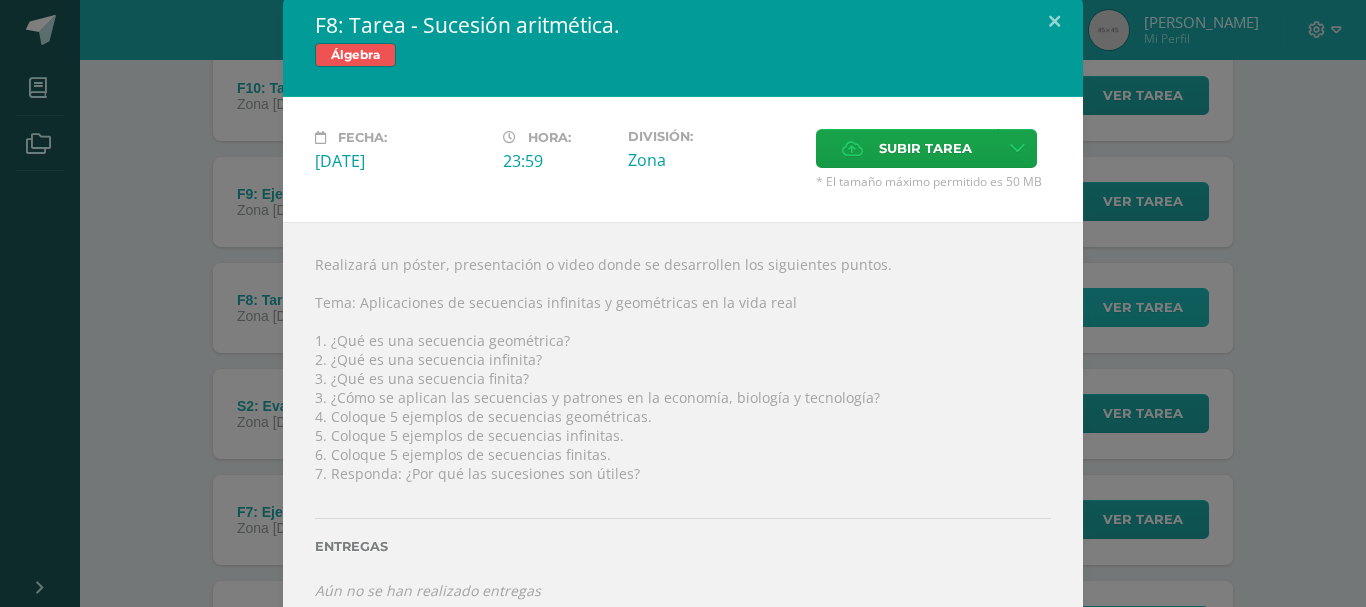 scroll, scrollTop: 0, scrollLeft: 0, axis: both 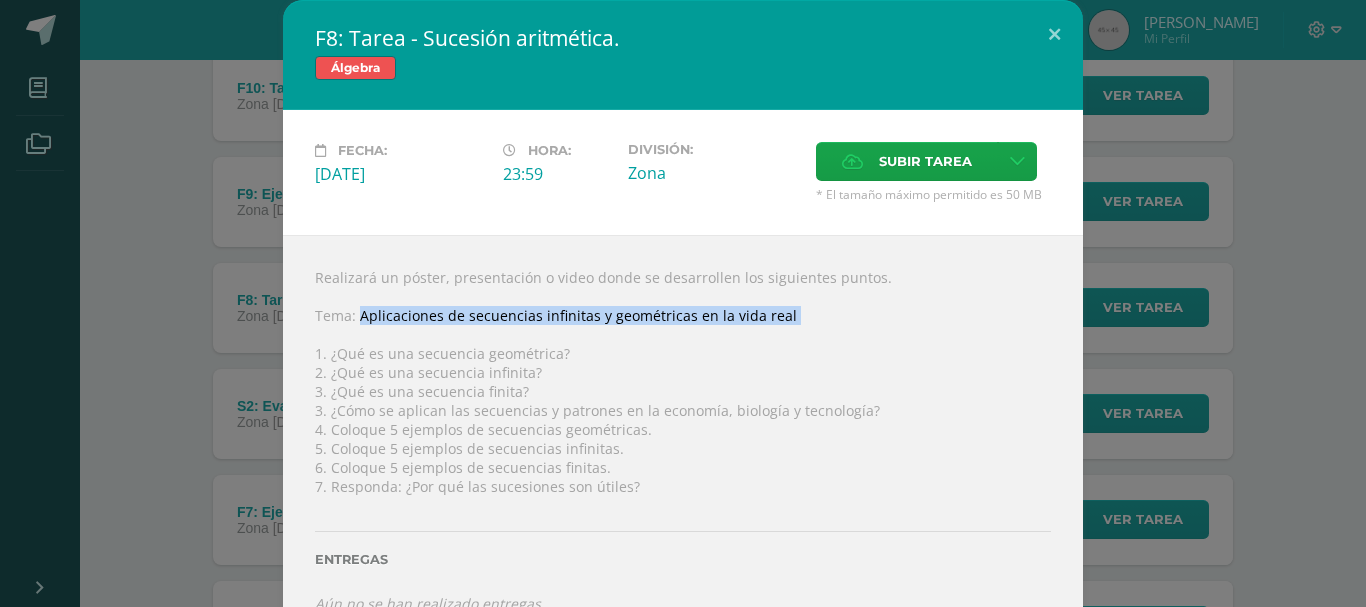 drag, startPoint x: 351, startPoint y: 316, endPoint x: 527, endPoint y: 330, distance: 176.55594 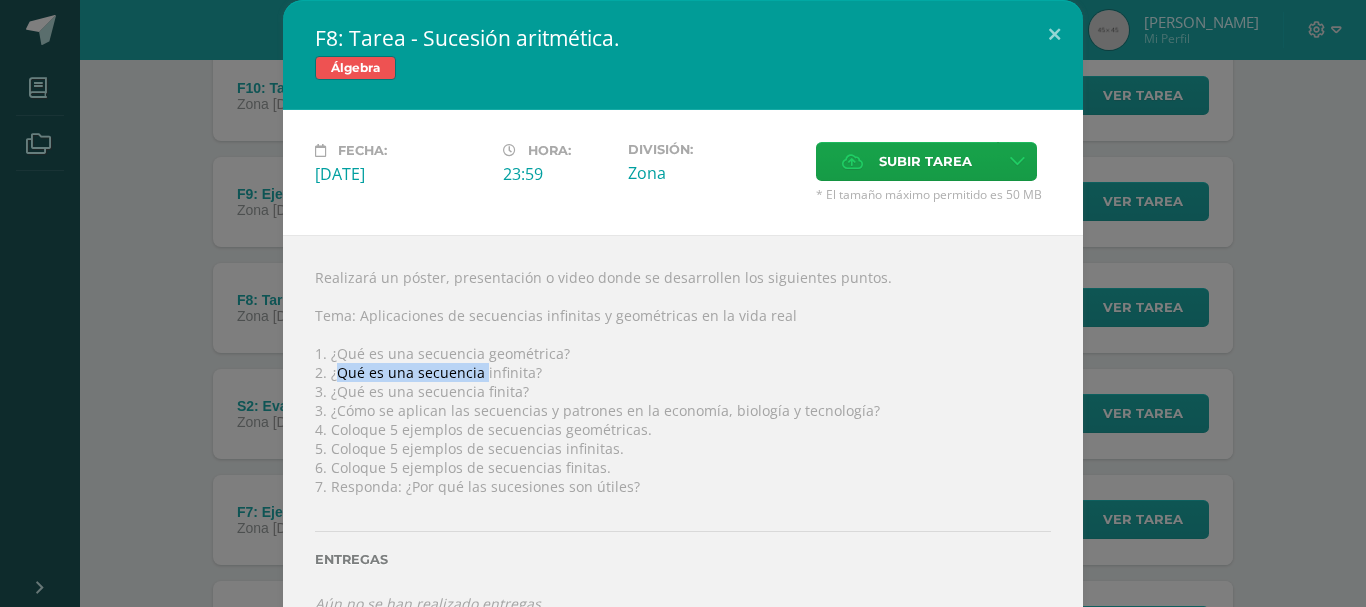 drag, startPoint x: 328, startPoint y: 374, endPoint x: 483, endPoint y: 374, distance: 155 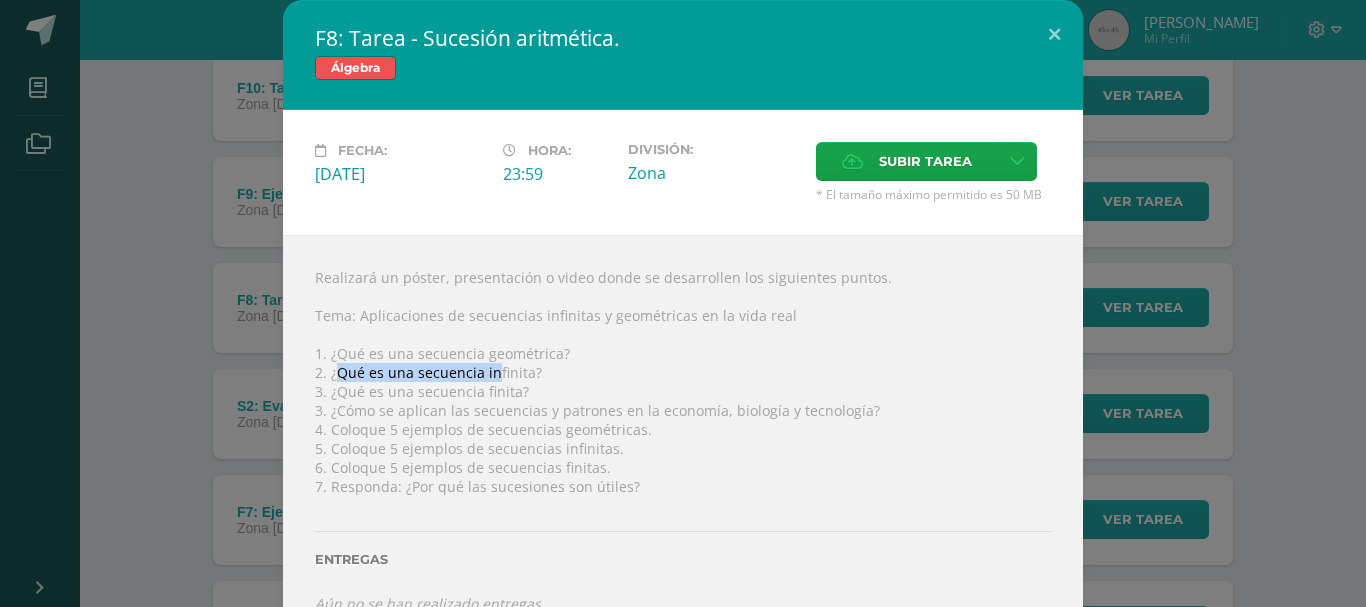 click on "Realizará un póster, presentación o video donde se desarrollen los siguientes puntos.  Tema: Aplicaciones de secuencias infinitas y geométricas en la vida real 1. ¿Qué es una secuencia geométrica? 2. ¿Qué es una secuencia infinita?  3. ¿Qué es una secuencia finita? 3. ¿Cómo se aplican las secuencias y patrones en la economía, biología y tecnología?  4. Coloque 5 ejemplos de secuencias geométricas.  5. Coloque 5 ejemplos de secuencias infinitas.  6. Coloque 5 ejemplos de secuencias finitas.  7. Responda: ¿Por qué las sucesiones son útiles?
Entregas
Aún no se han realizado entregas
?" at bounding box center (683, 440) 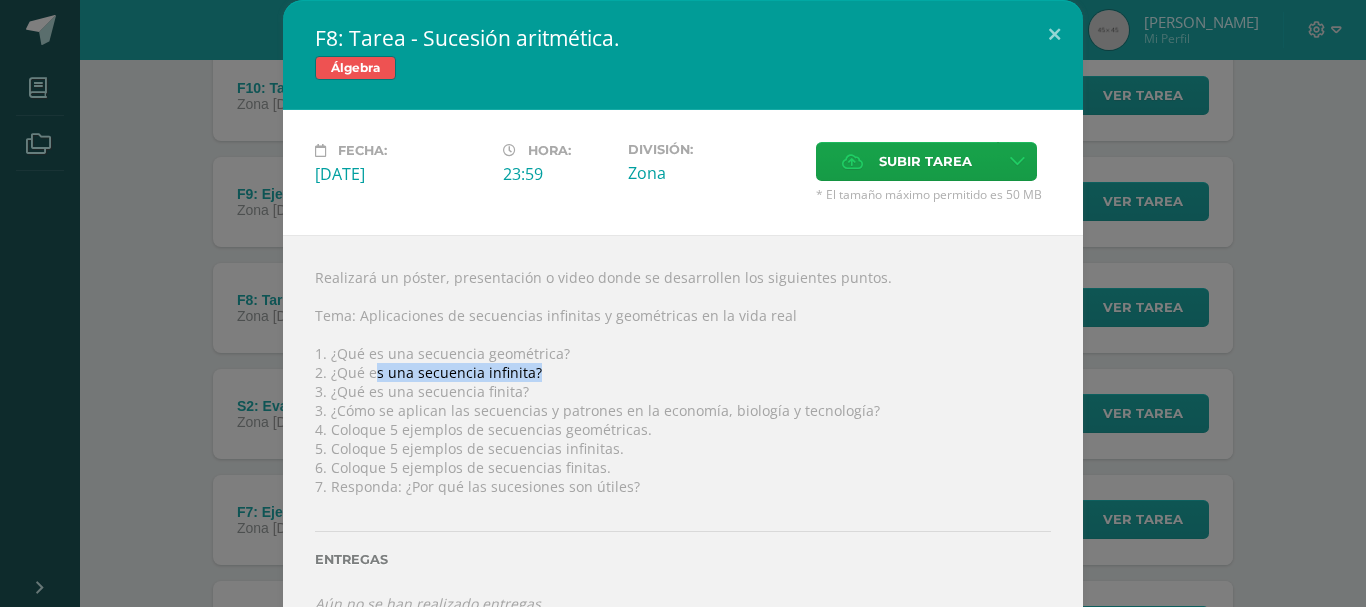 drag, startPoint x: 538, startPoint y: 373, endPoint x: 369, endPoint y: 364, distance: 169.23947 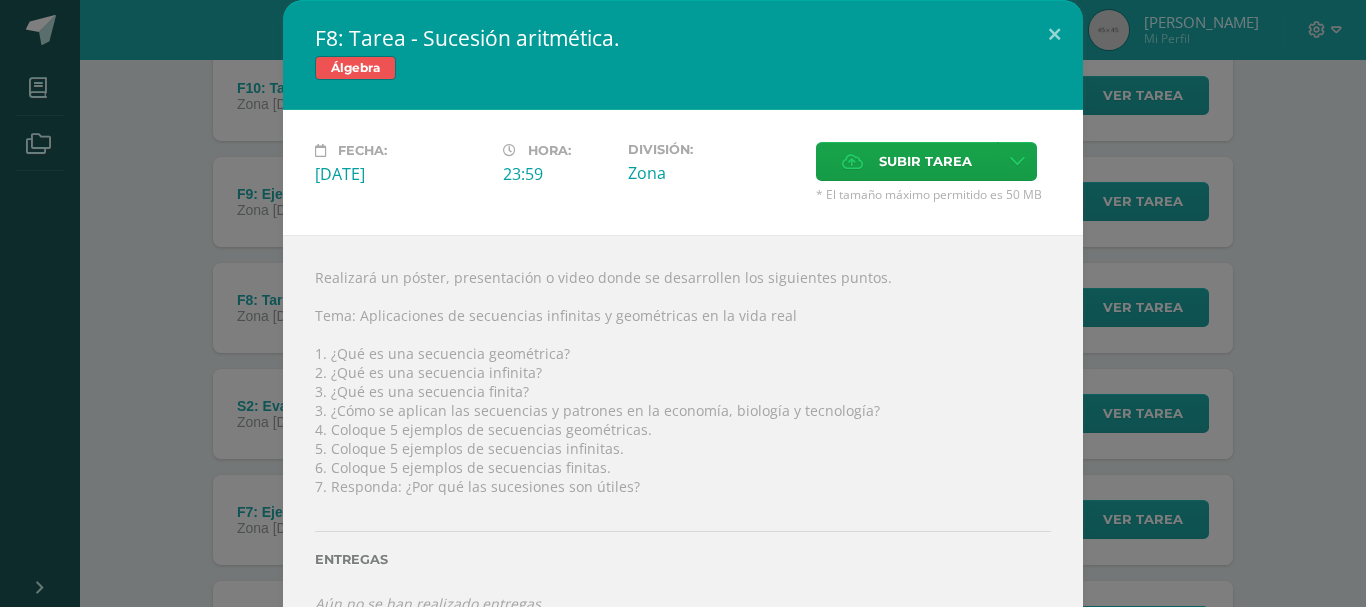 click on "Realizará un póster, presentación o video donde se desarrollen los siguientes puntos.  Tema: Aplicaciones de secuencias infinitas y geométricas en la vida real 1. ¿Qué es una secuencia geométrica? 2. ¿Qué es una secuencia infinita?  3. ¿Qué es una secuencia finita? 3. ¿Cómo se aplican las secuencias y patrones en la economía, biología y tecnología?  4. Coloque 5 ejemplos de secuencias geométricas.  5. Coloque 5 ejemplos de secuencias infinitas.  6. Coloque 5 ejemplos de secuencias finitas.  7. Responda: ¿Por qué las sucesiones son útiles?
Entregas
Aún no se han realizado entregas
?" at bounding box center (683, 440) 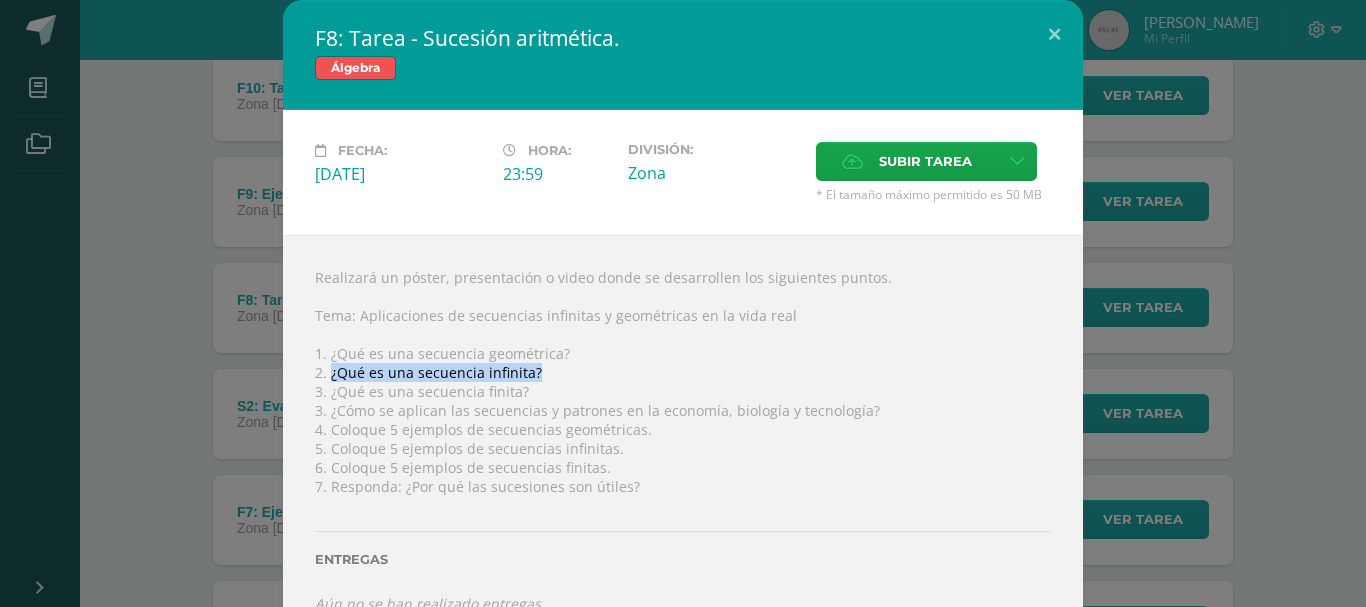 drag, startPoint x: 539, startPoint y: 377, endPoint x: 324, endPoint y: 380, distance: 215.02094 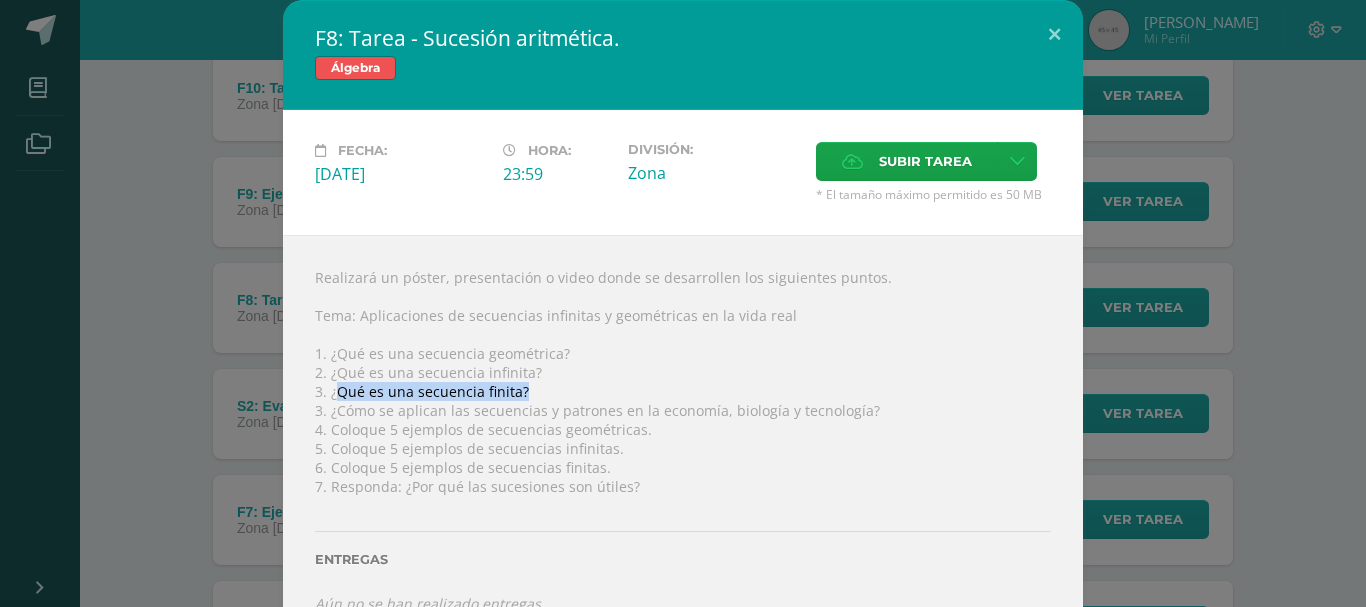 drag, startPoint x: 537, startPoint y: 394, endPoint x: 326, endPoint y: 393, distance: 211.00237 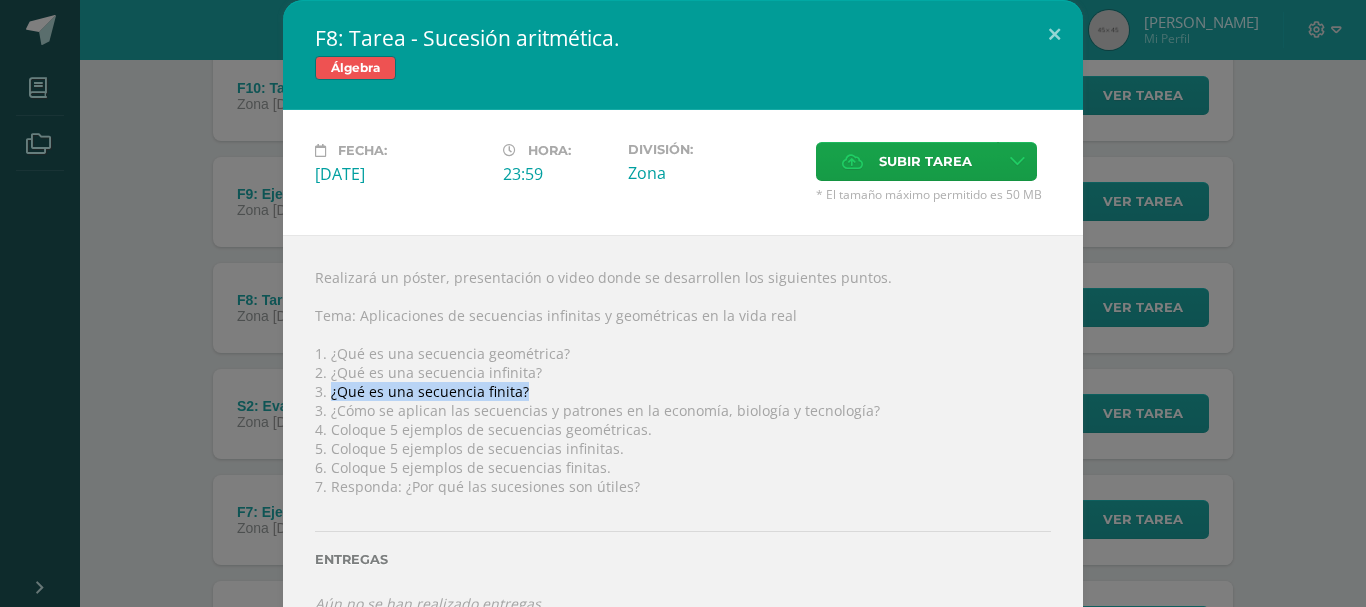 drag, startPoint x: 323, startPoint y: 391, endPoint x: 523, endPoint y: 392, distance: 200.0025 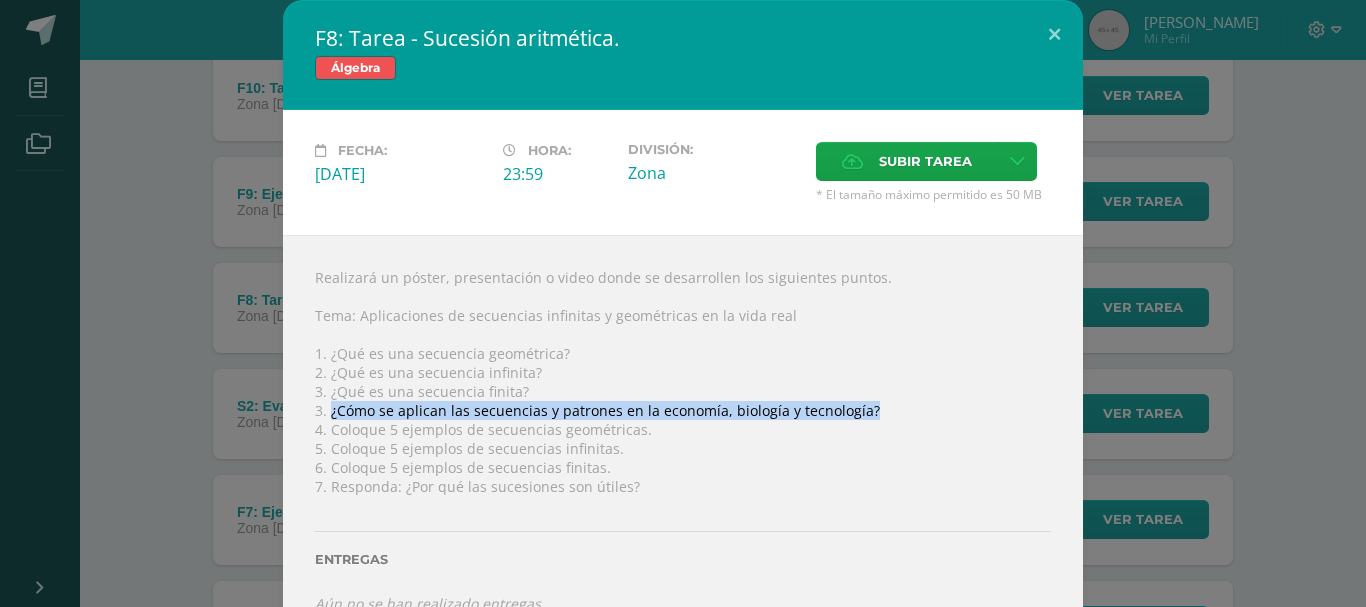 drag, startPoint x: 908, startPoint y: 405, endPoint x: 325, endPoint y: 419, distance: 583.1681 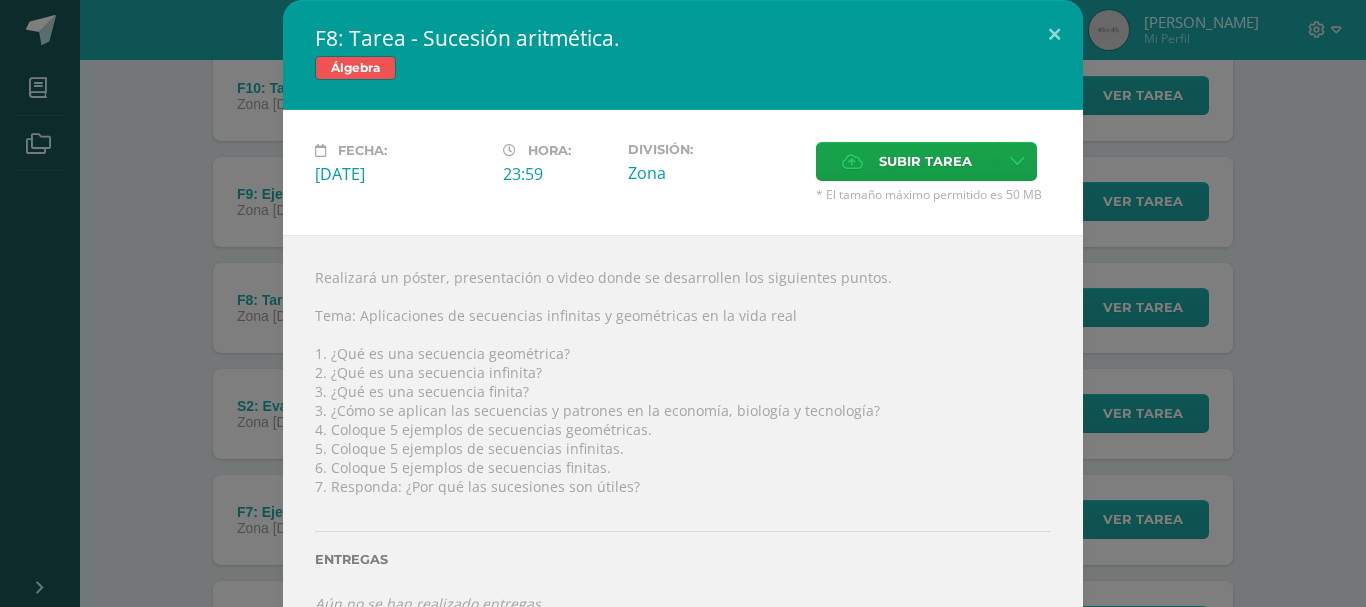 click on "Realizará un póster, presentación o video donde se desarrollen los siguientes puntos.  Tema: Aplicaciones de secuencias infinitas y geométricas en la vida real 1. ¿Qué es una secuencia geométrica? 2. ¿Qué es una secuencia infinita?  3. ¿Qué es una secuencia finita? 3. ¿Cómo se aplican las secuencias y patrones en la economía, biología y tecnología?  4. Coloque 5 ejemplos de secuencias geométricas.  5. Coloque 5 ejemplos de secuencias infinitas.  6. Coloque 5 ejemplos de secuencias finitas.  7. Responda: ¿Por qué las sucesiones son útiles?
Entregas
Aún no se han realizado entregas
?" at bounding box center (683, 440) 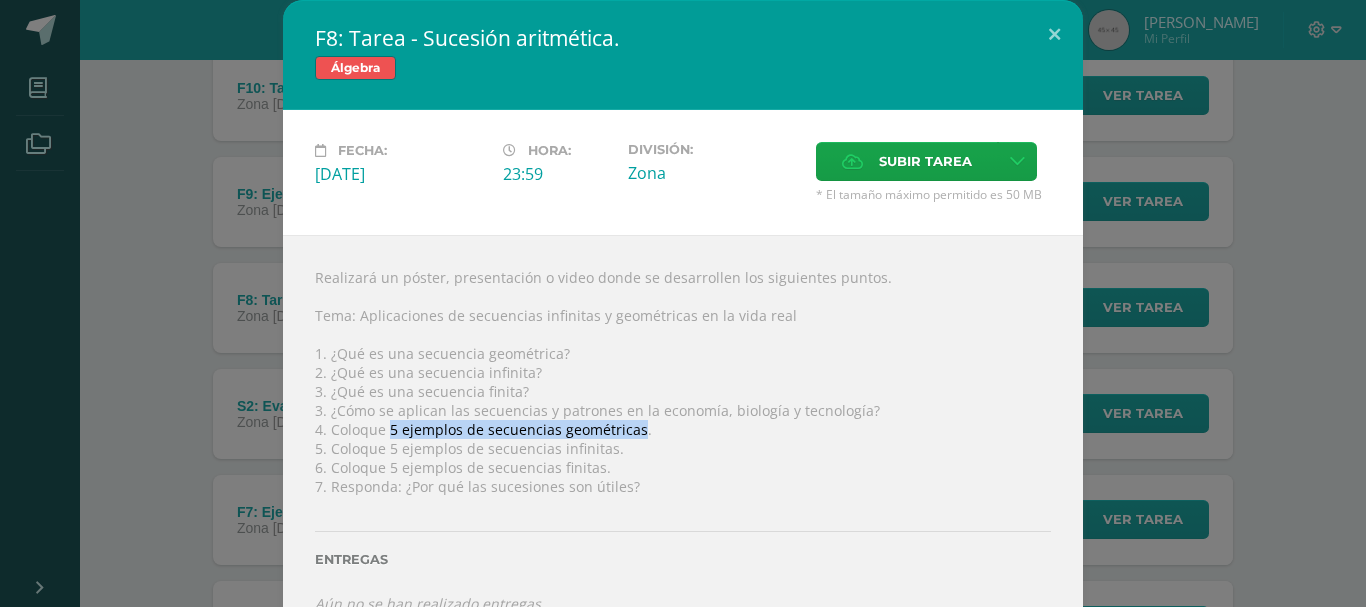 drag, startPoint x: 383, startPoint y: 434, endPoint x: 630, endPoint y: 435, distance: 247.00203 